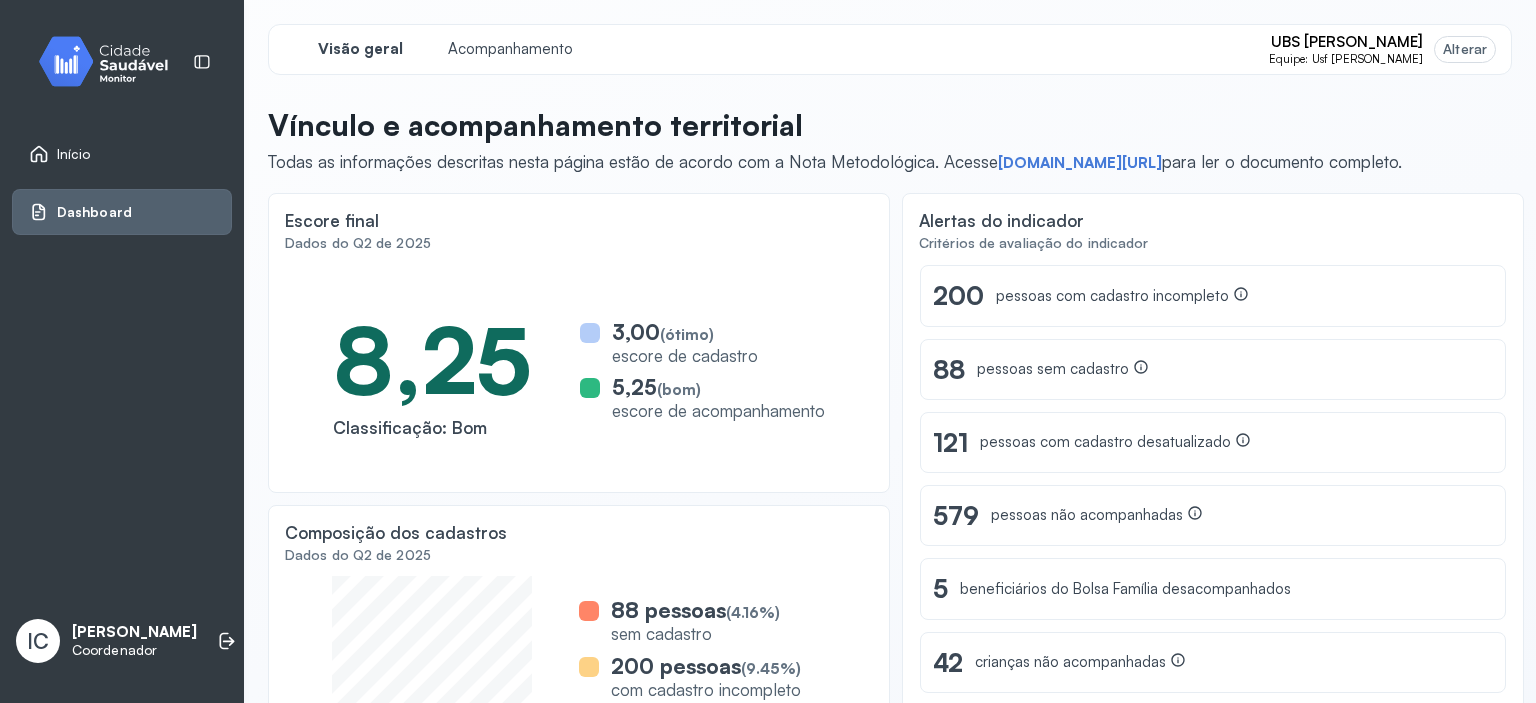 scroll, scrollTop: 0, scrollLeft: 0, axis: both 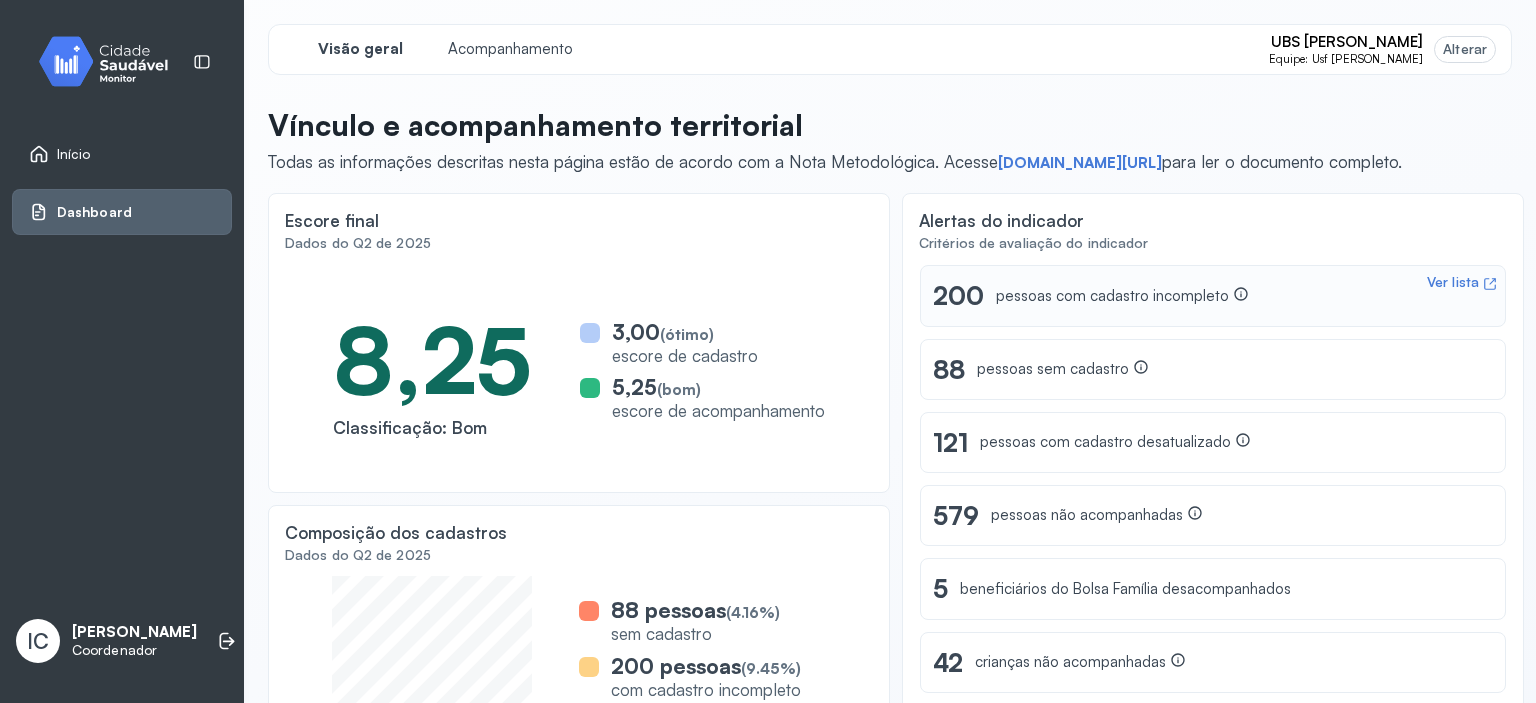 click on "Ver lista" at bounding box center (1453, 282) 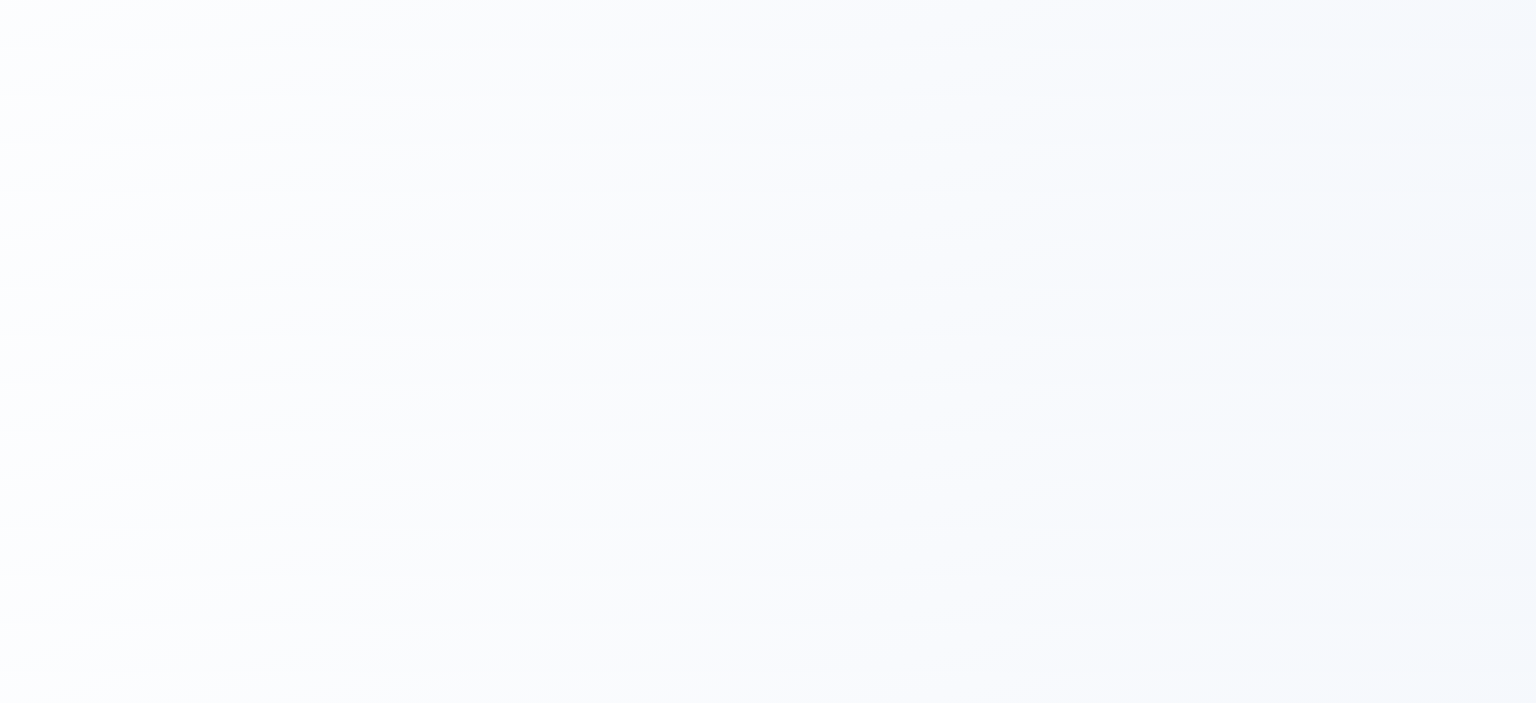 scroll, scrollTop: 0, scrollLeft: 0, axis: both 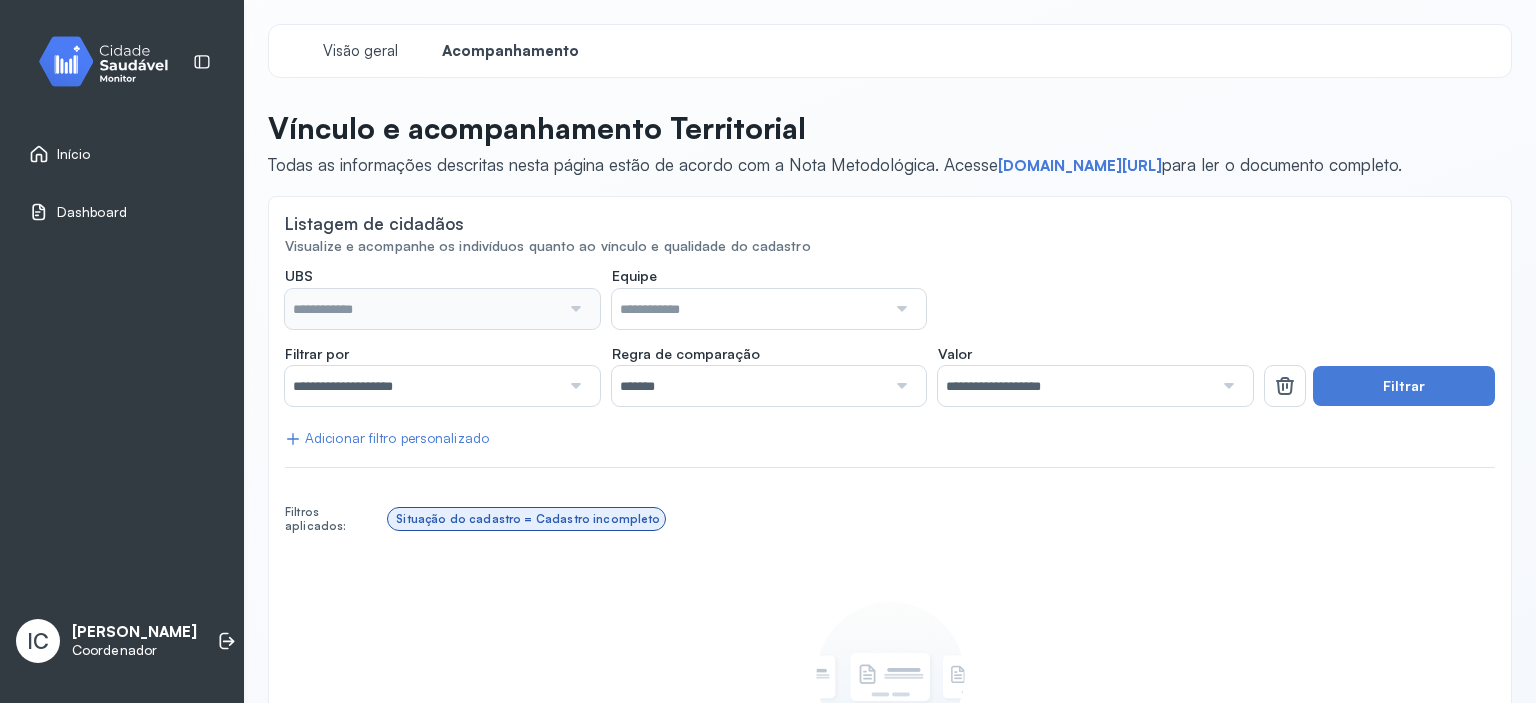 type on "**********" 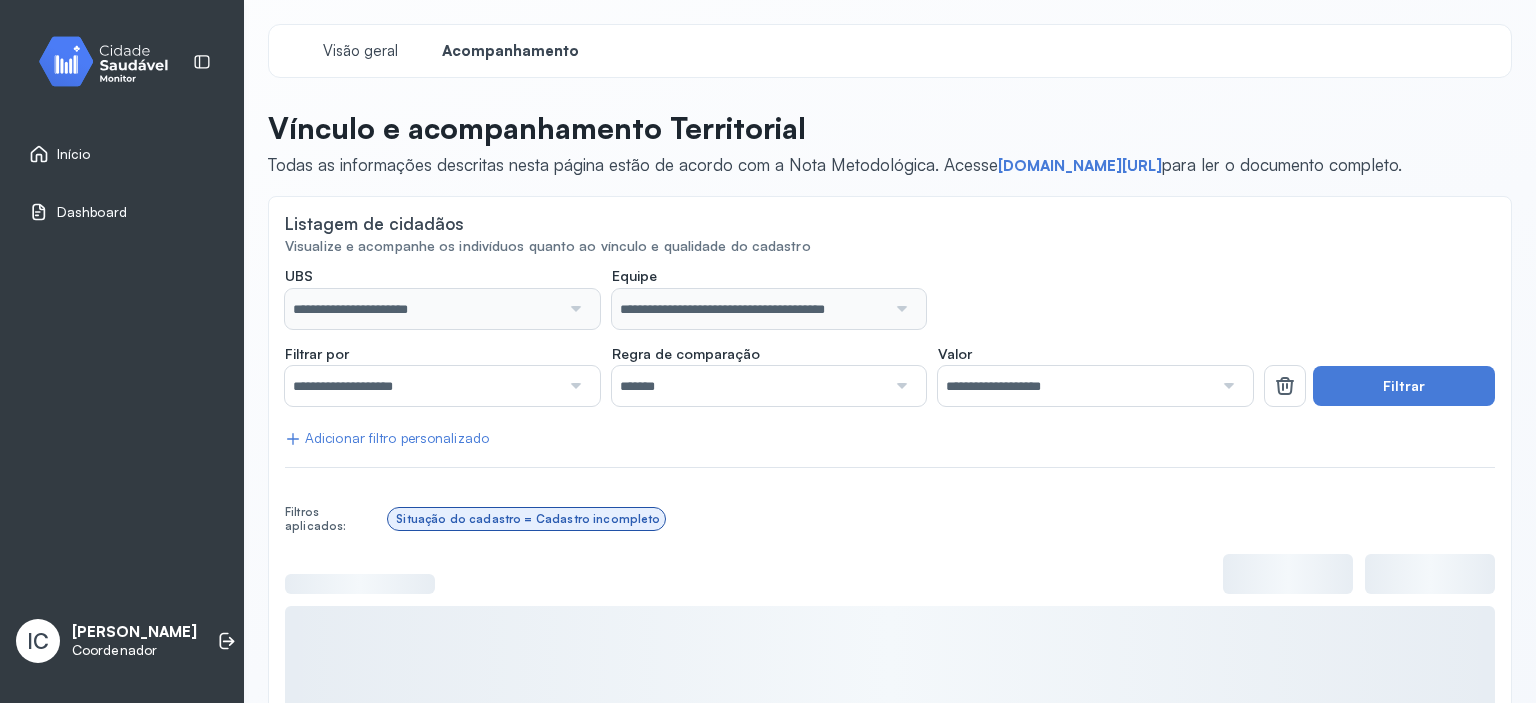 click at bounding box center [900, 309] 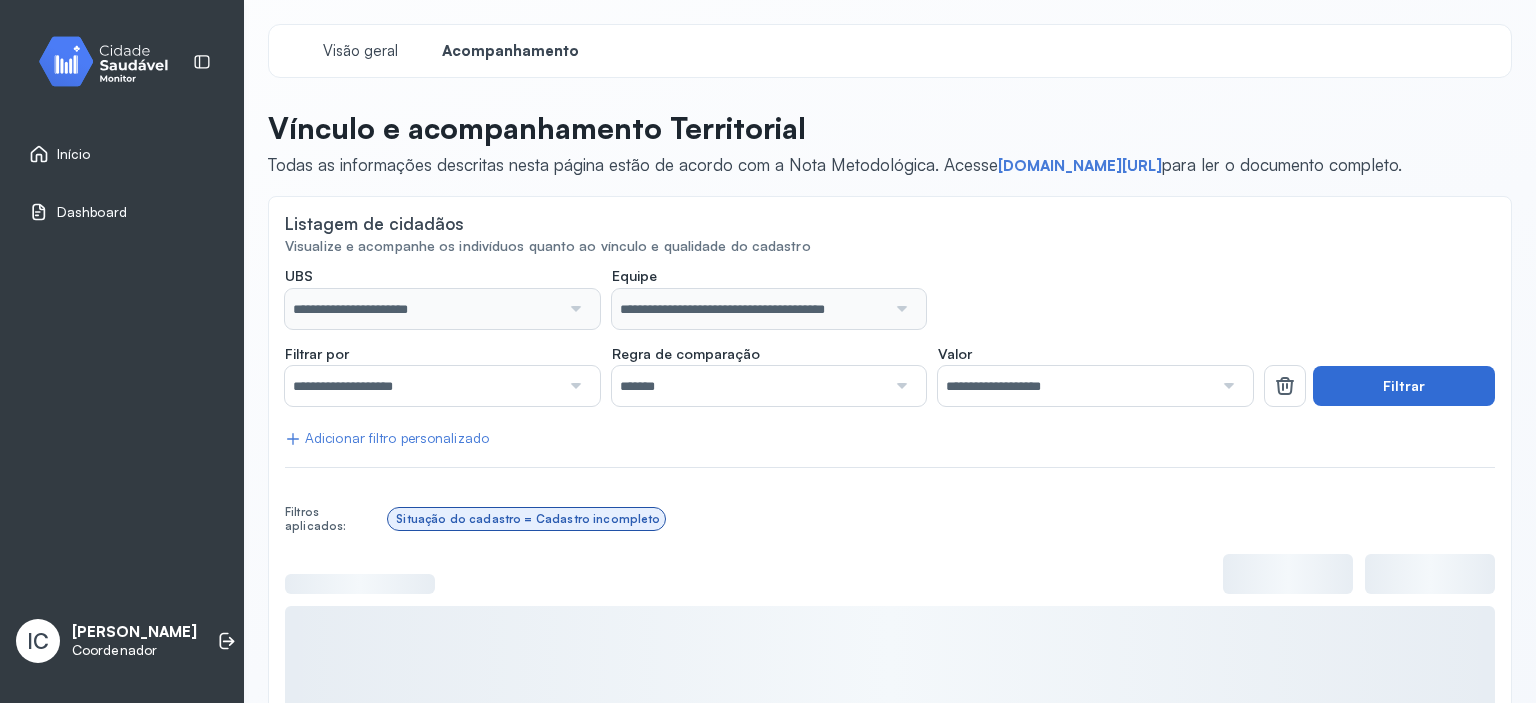 click on "Filtrar" at bounding box center (1404, 386) 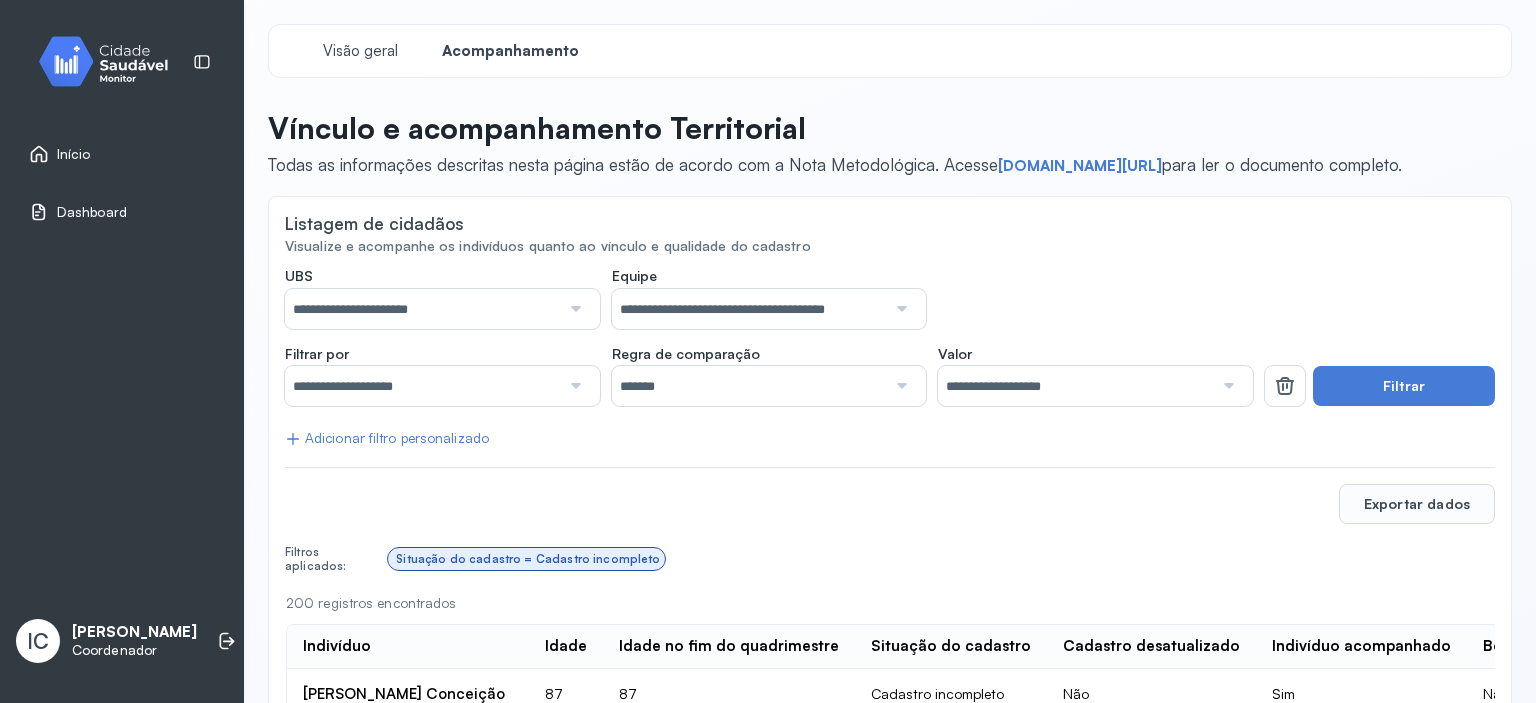 click at bounding box center [900, 309] 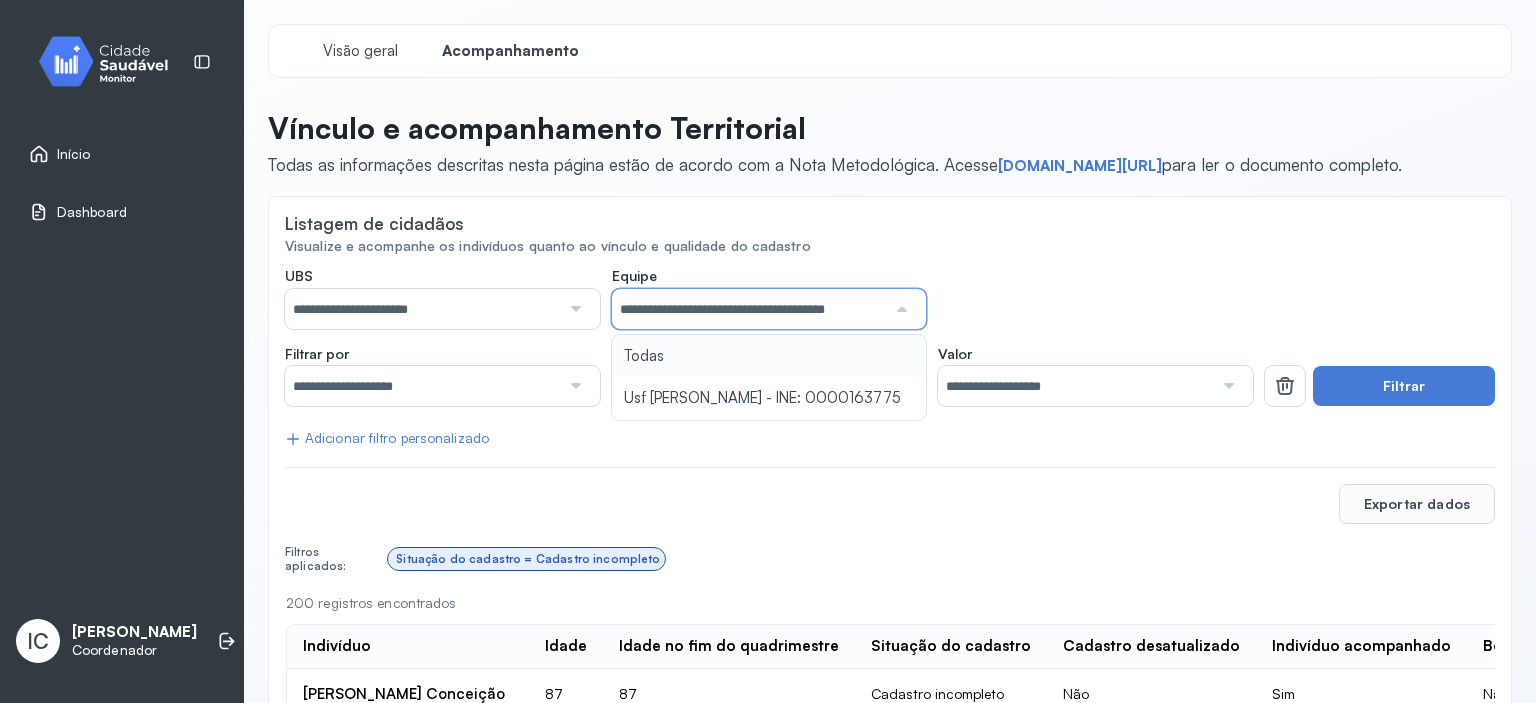 scroll, scrollTop: 0, scrollLeft: 9, axis: horizontal 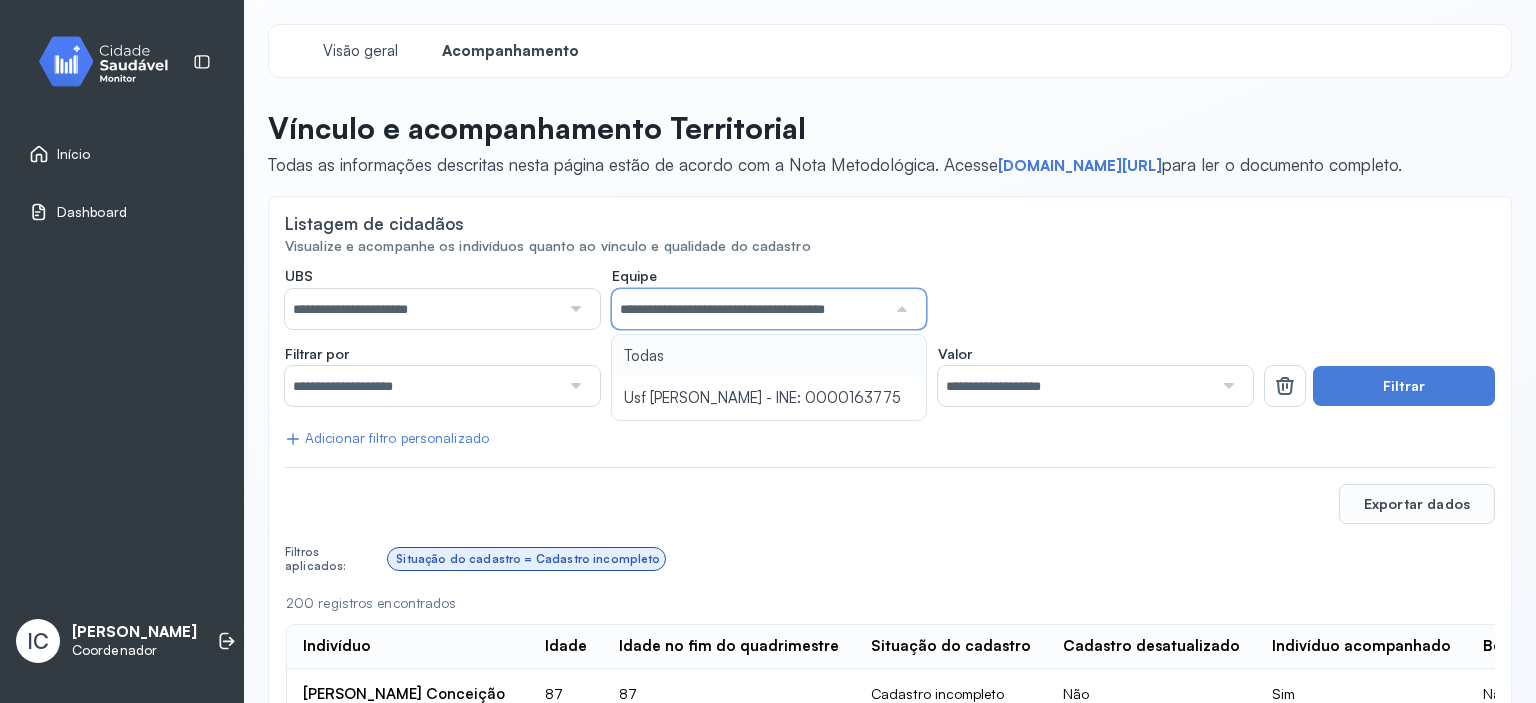 type on "*****" 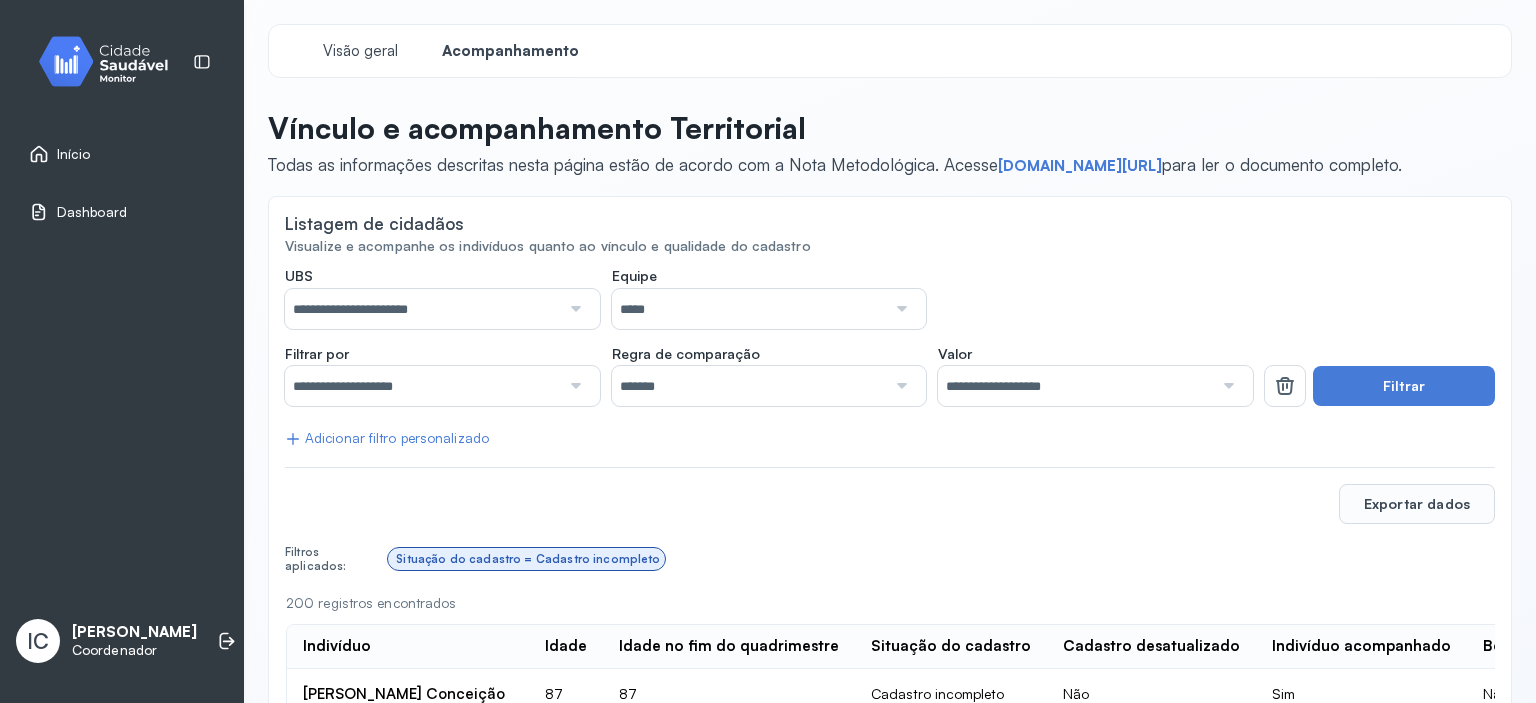 click on "**********" 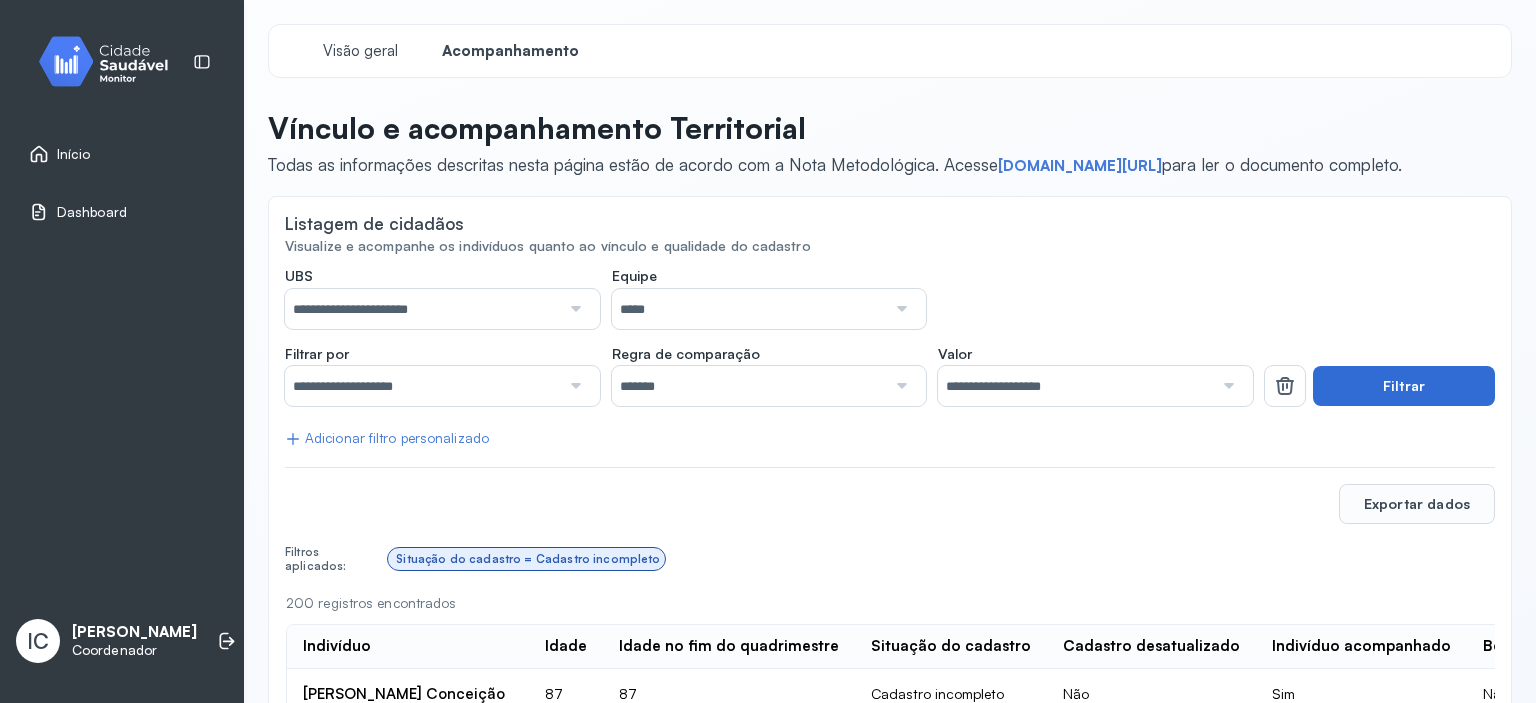 click on "Filtrar" at bounding box center [1404, 386] 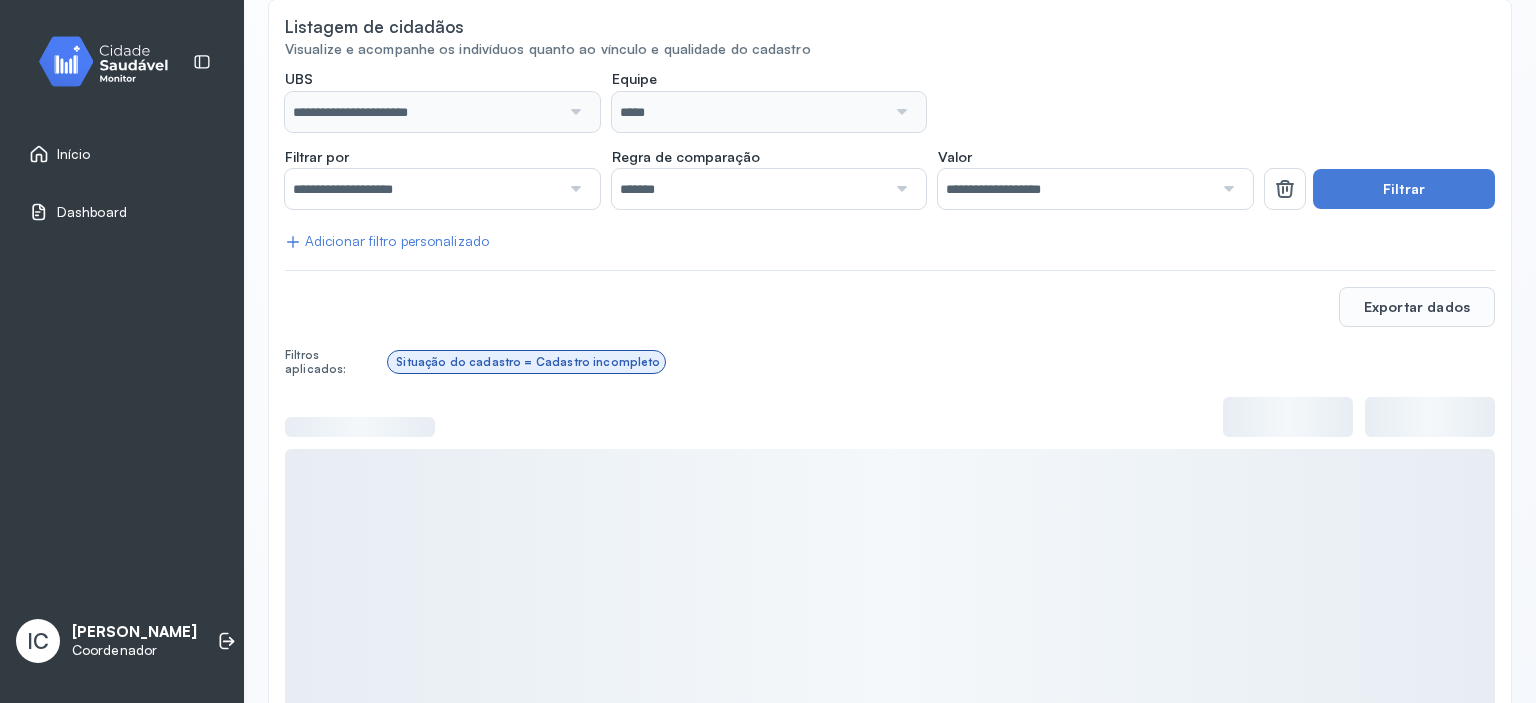 scroll, scrollTop: 200, scrollLeft: 0, axis: vertical 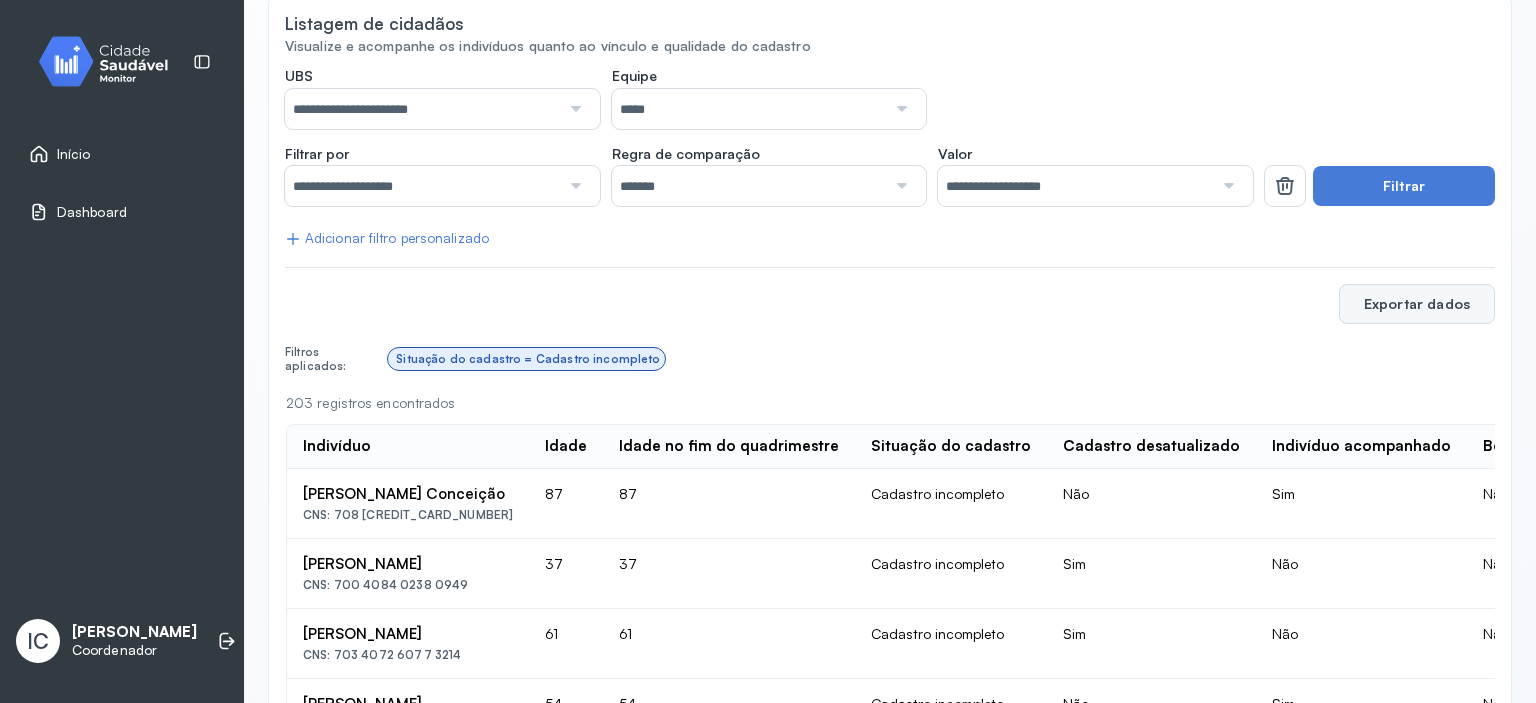 click on "Exportar dados" at bounding box center (1417, 304) 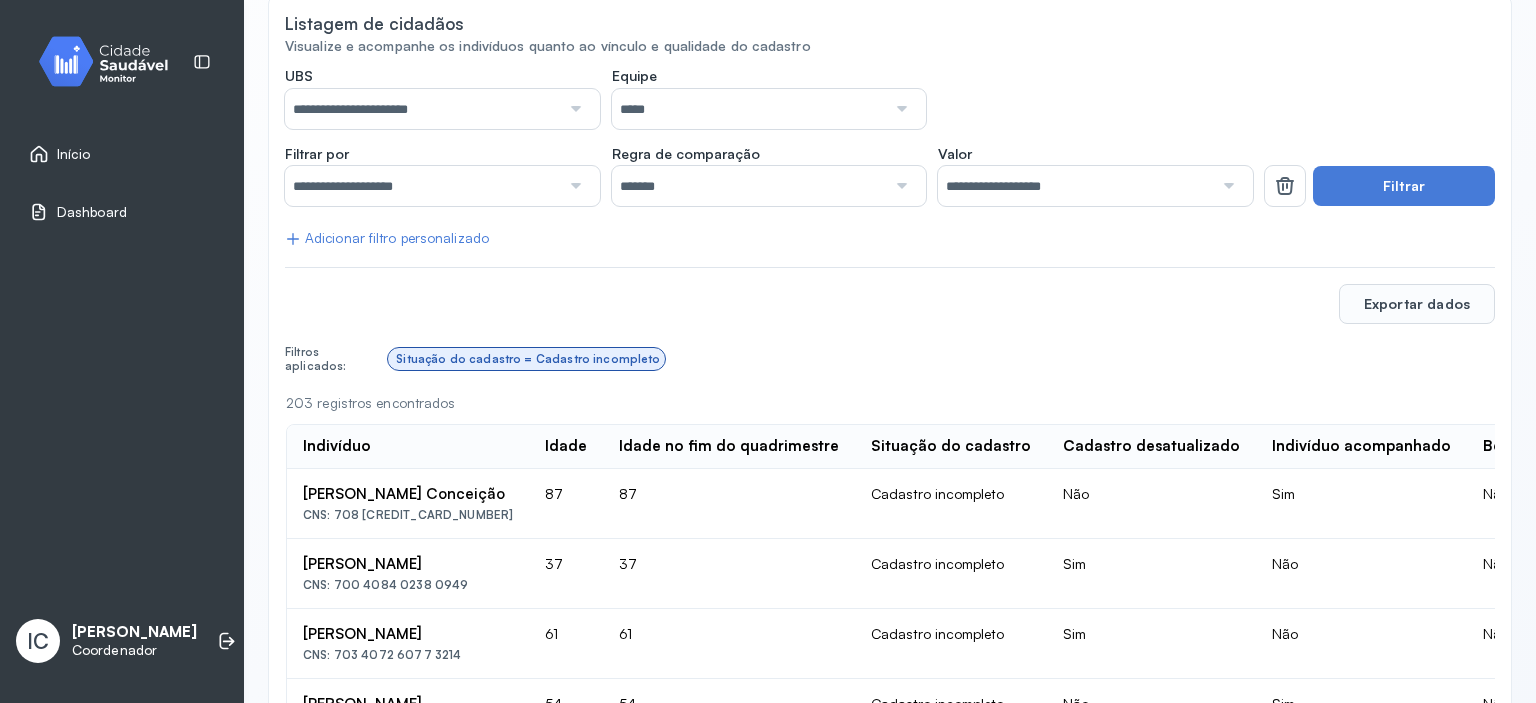 click at bounding box center [574, 109] 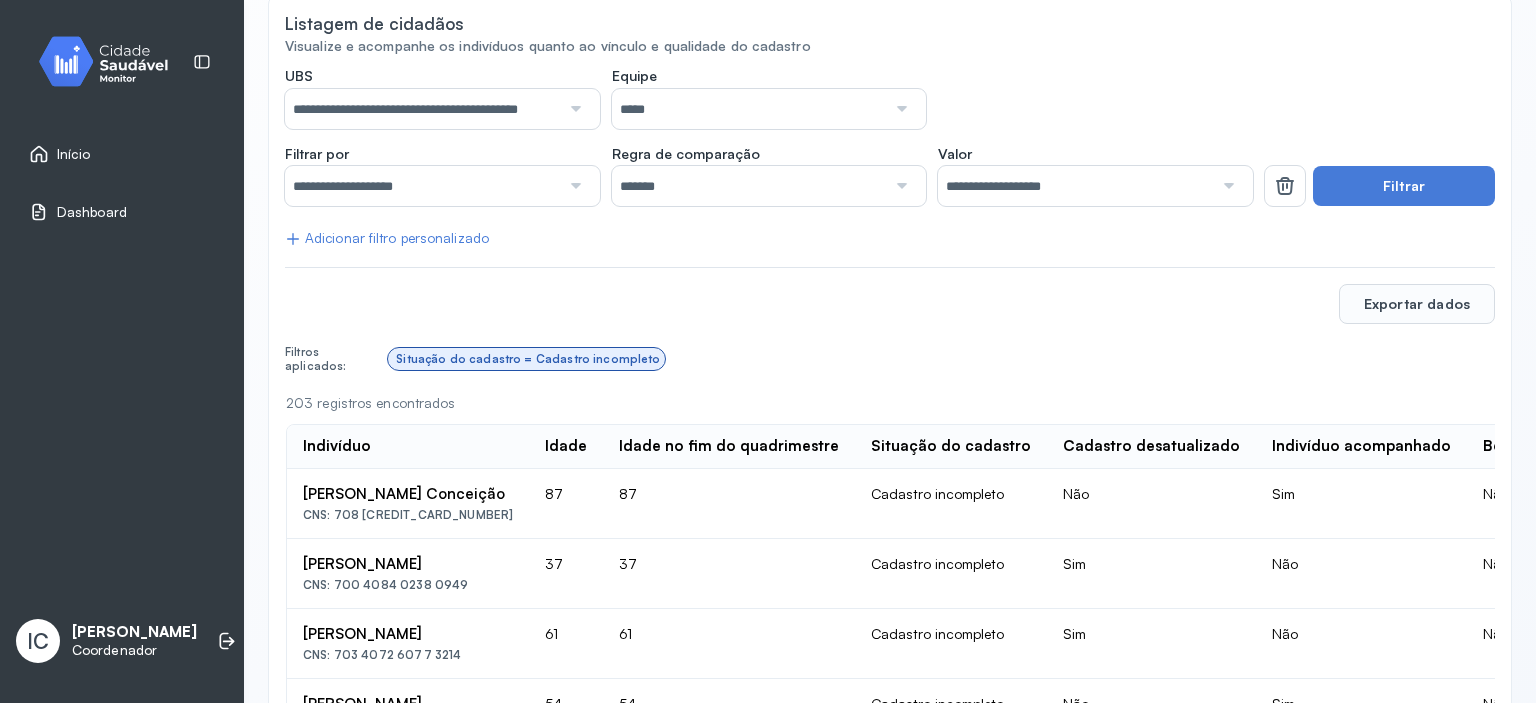 click on "**********" 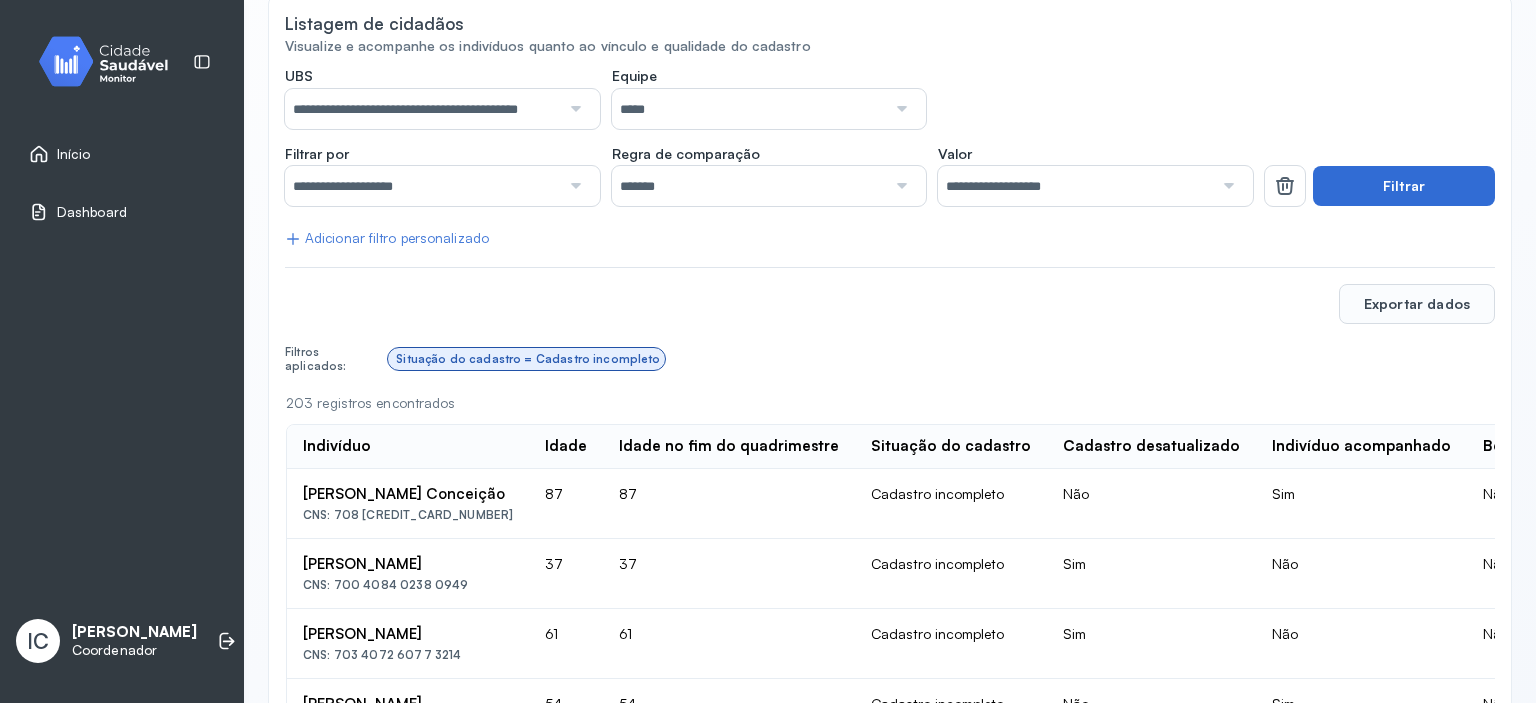 click on "Filtrar" at bounding box center (1404, 186) 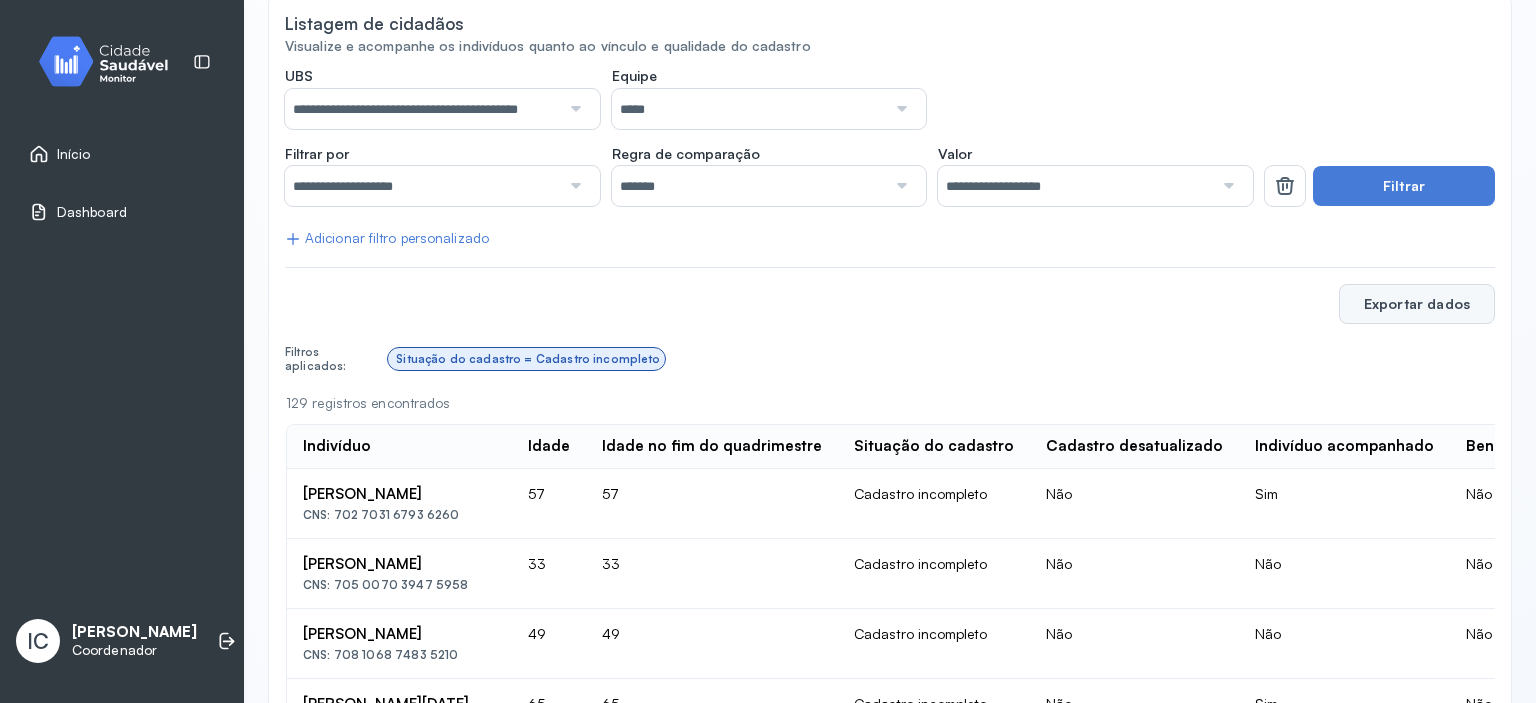 click on "Exportar dados" at bounding box center (1417, 304) 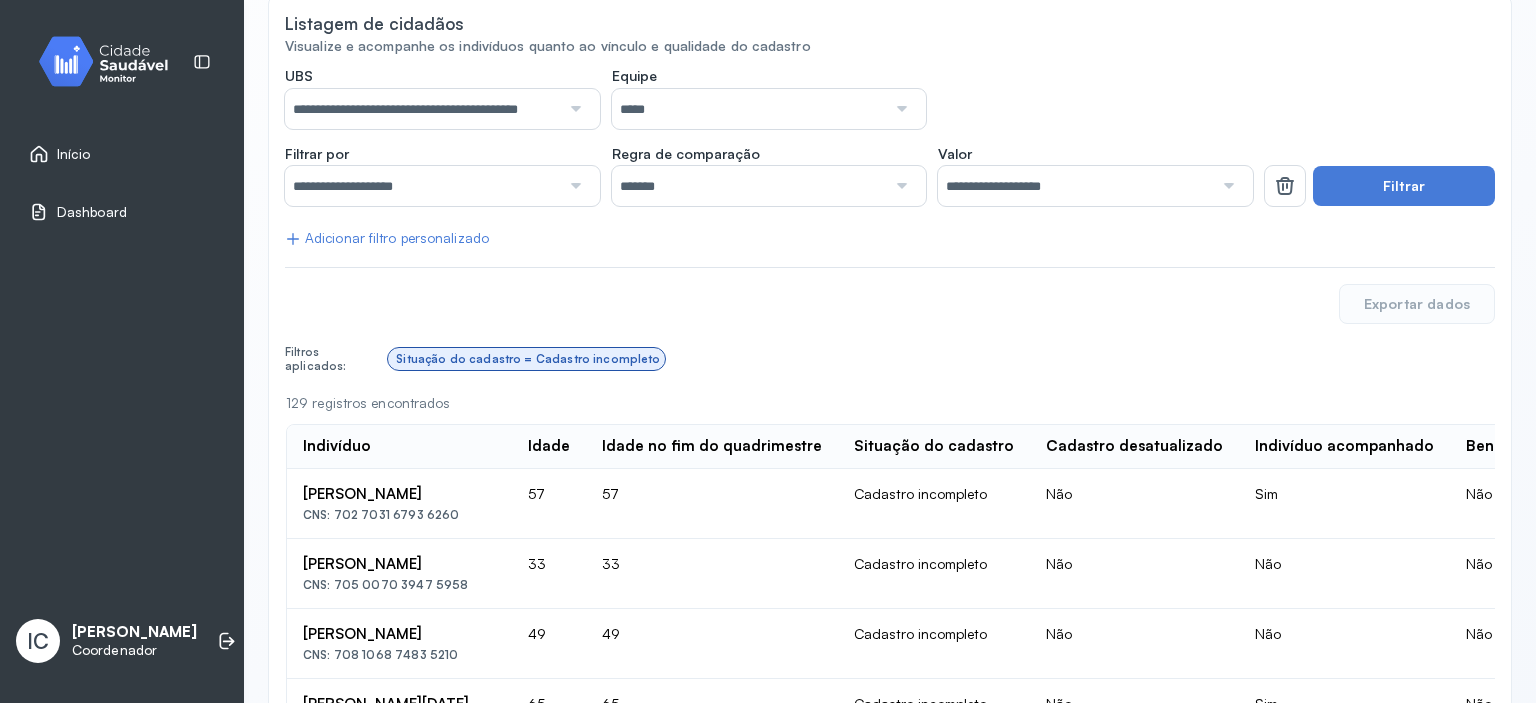 click at bounding box center [574, 109] 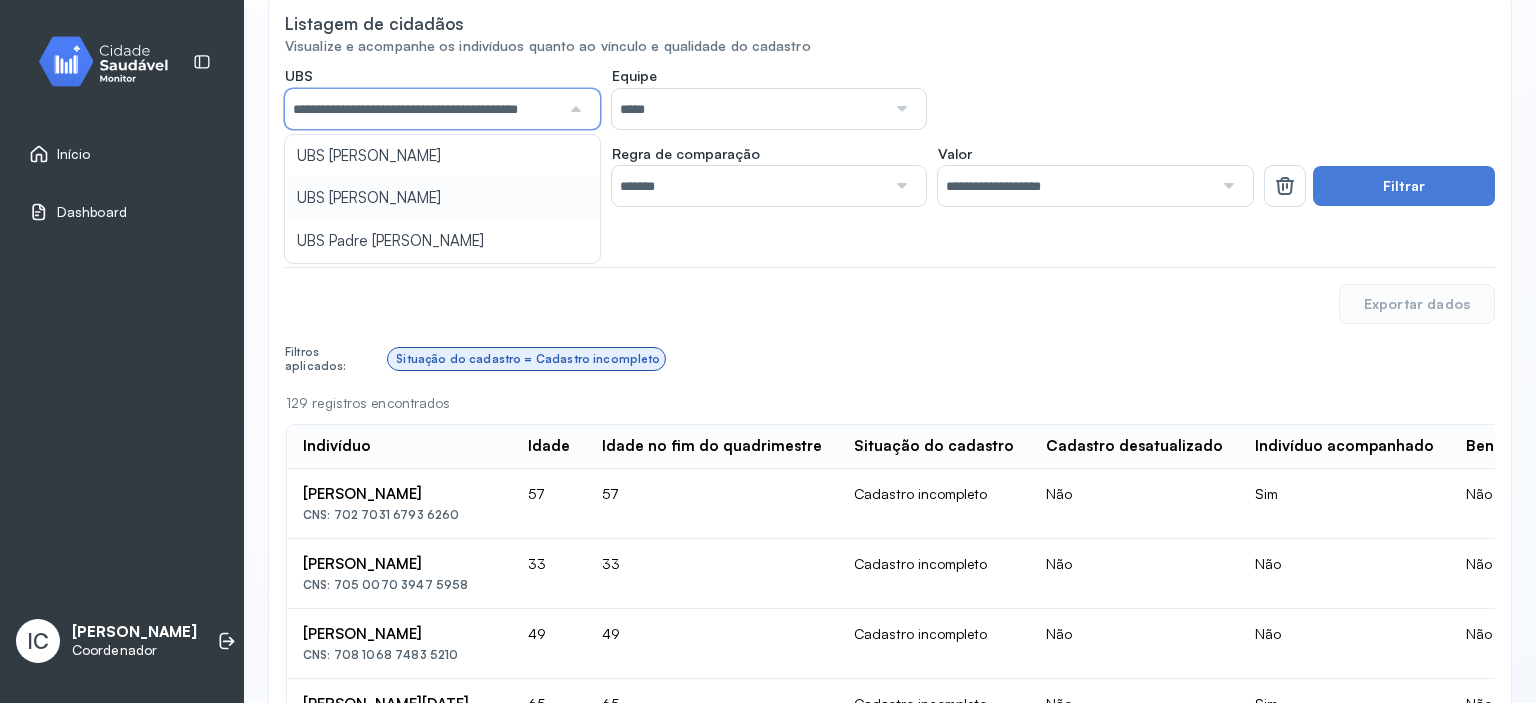 scroll, scrollTop: 0, scrollLeft: 17, axis: horizontal 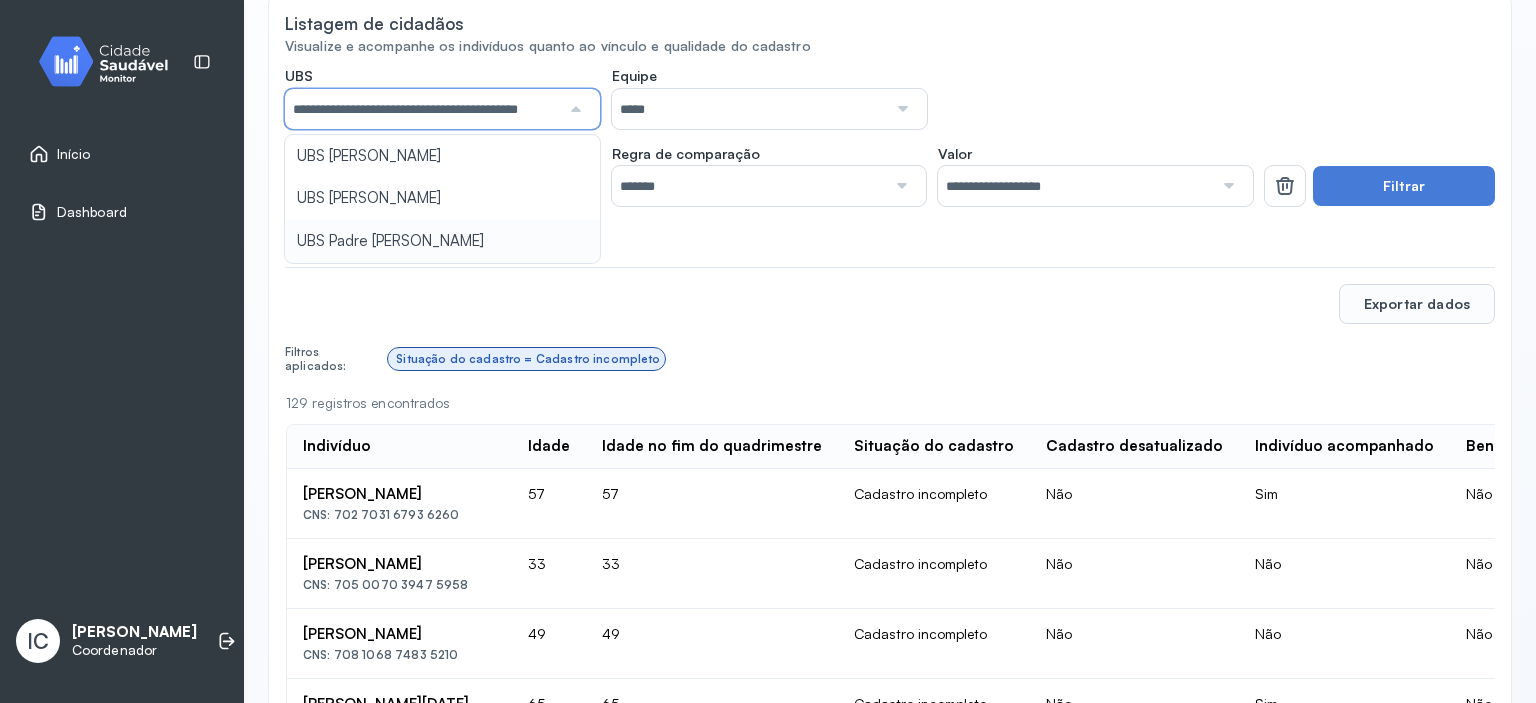 type on "**********" 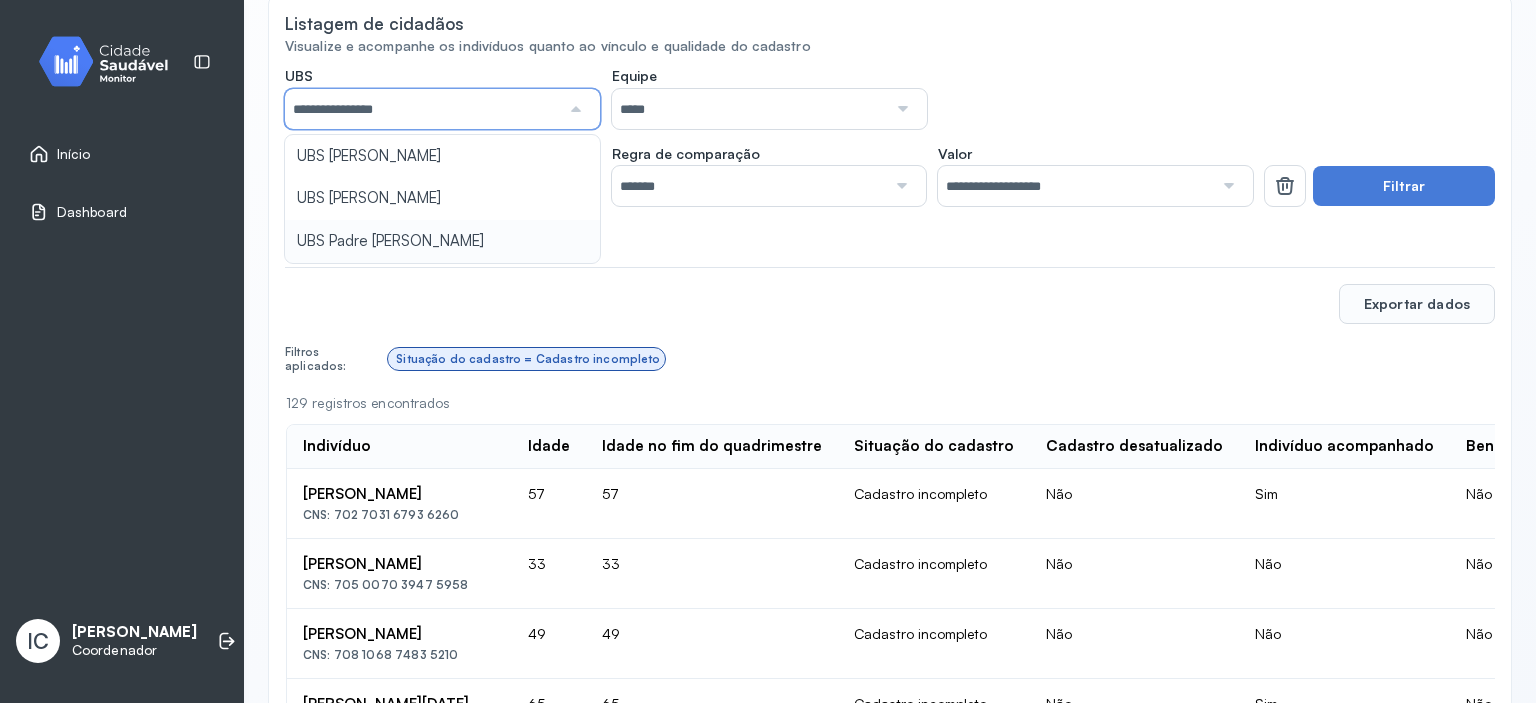 click on "**********" 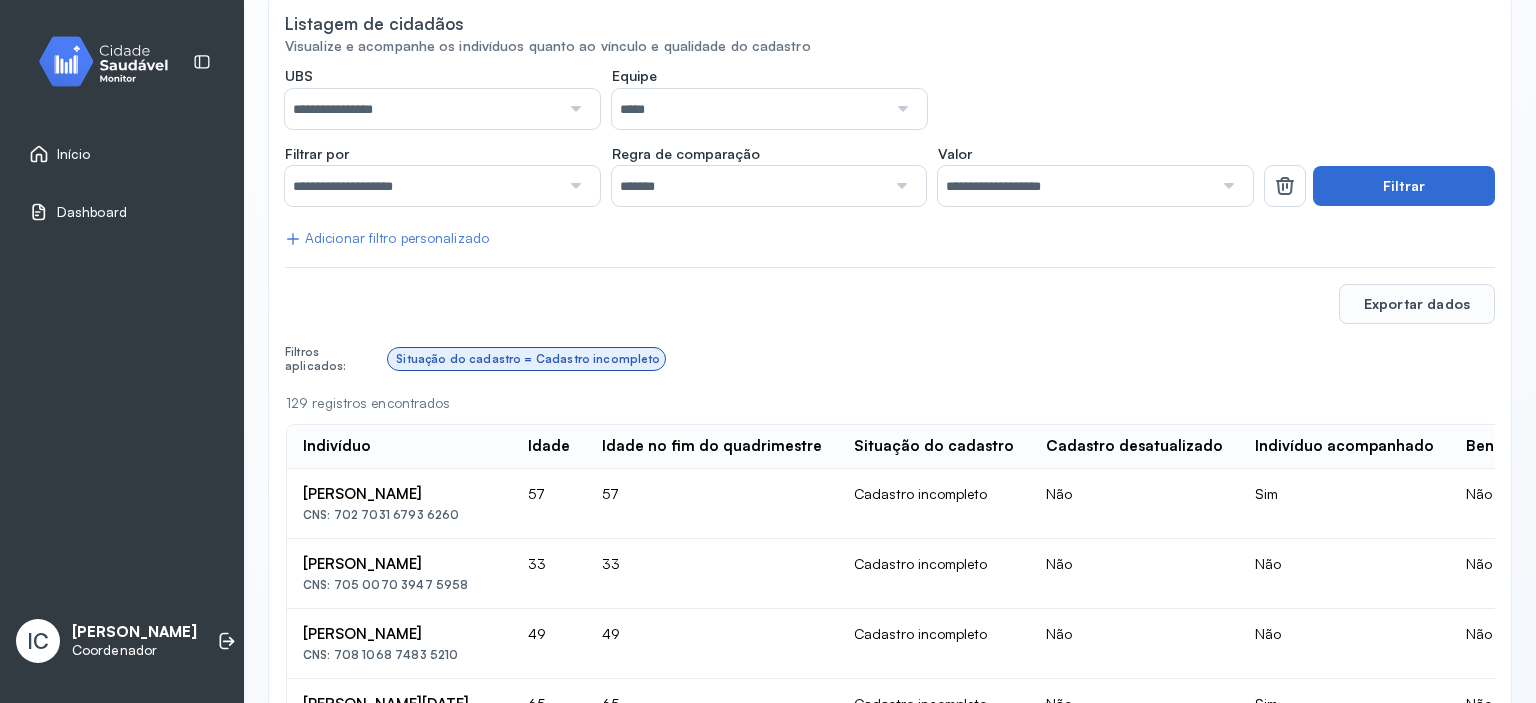 click on "Filtrar" at bounding box center (1404, 186) 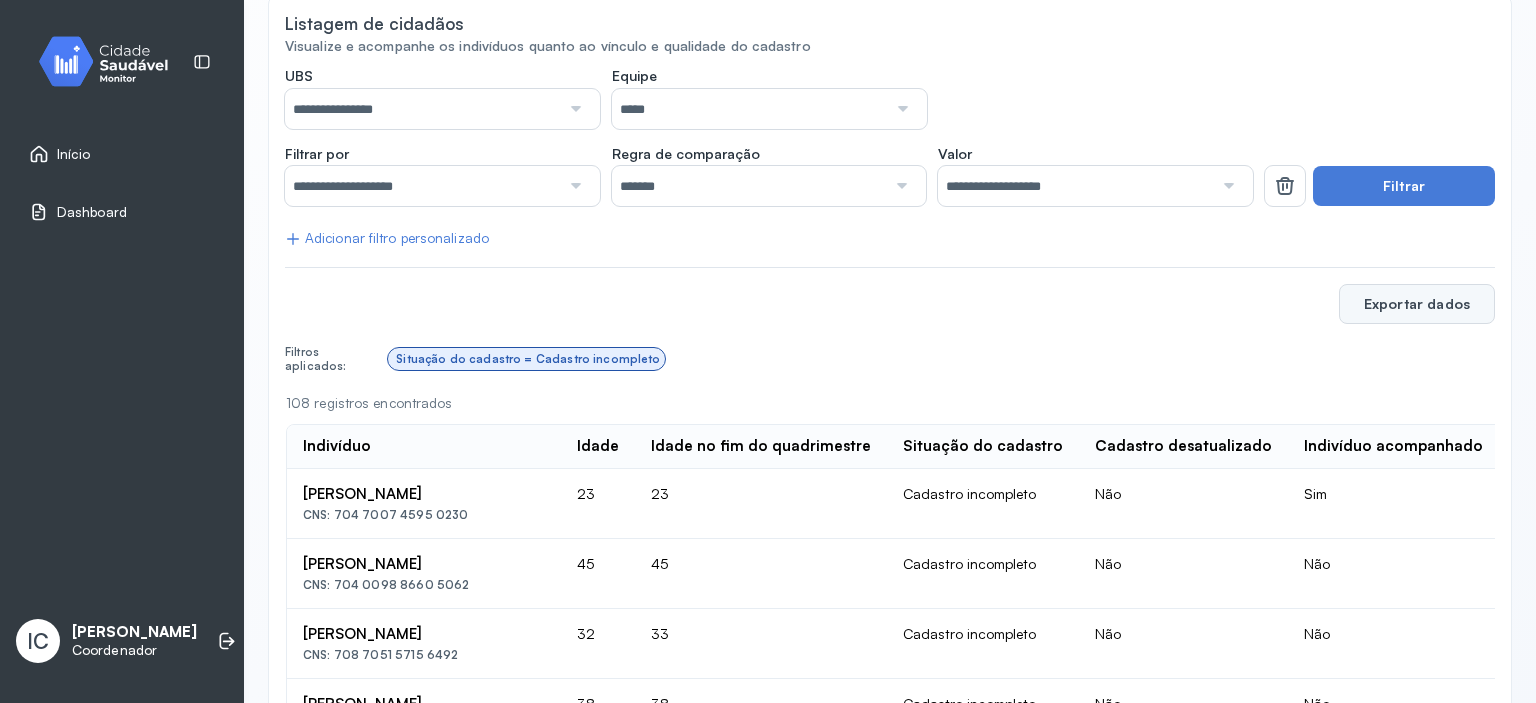 click on "Exportar dados" at bounding box center (1417, 304) 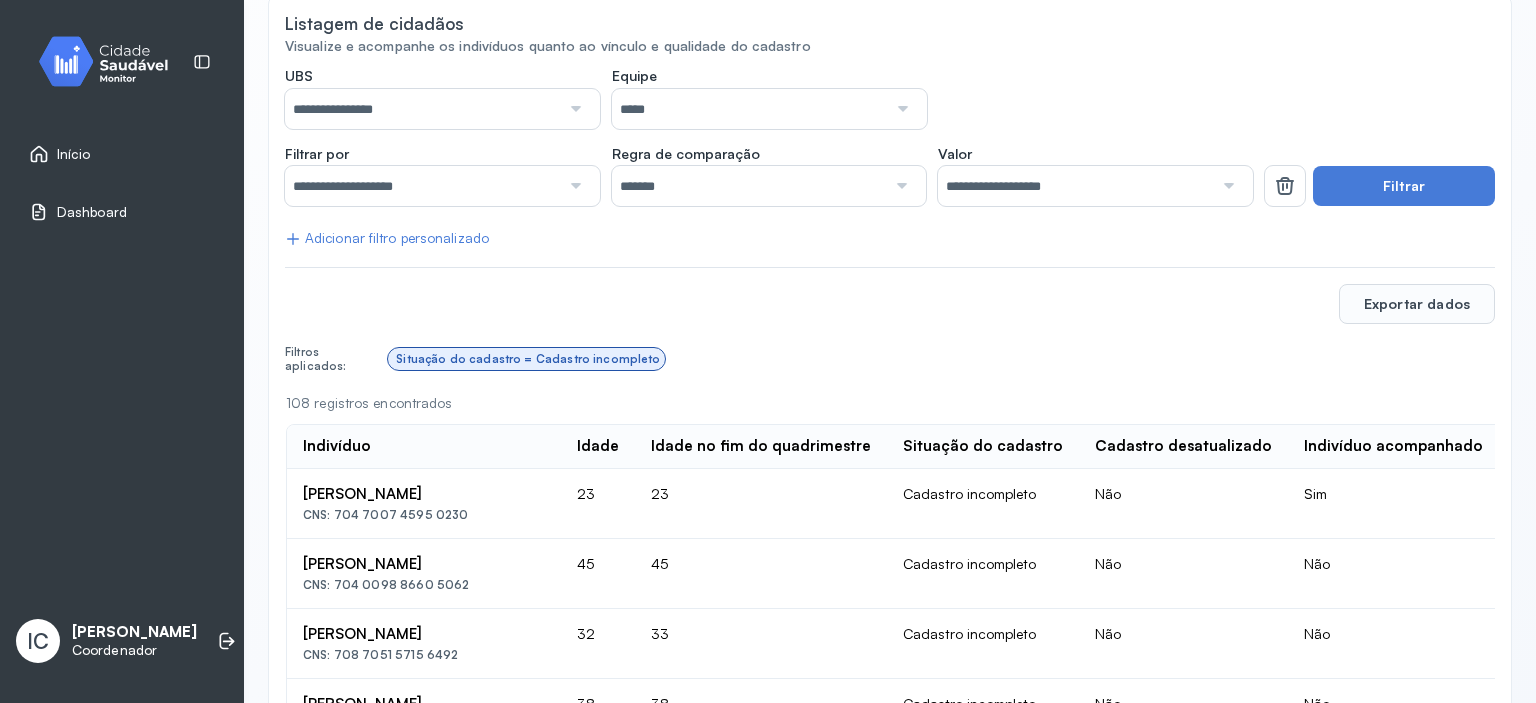 click on "**********" 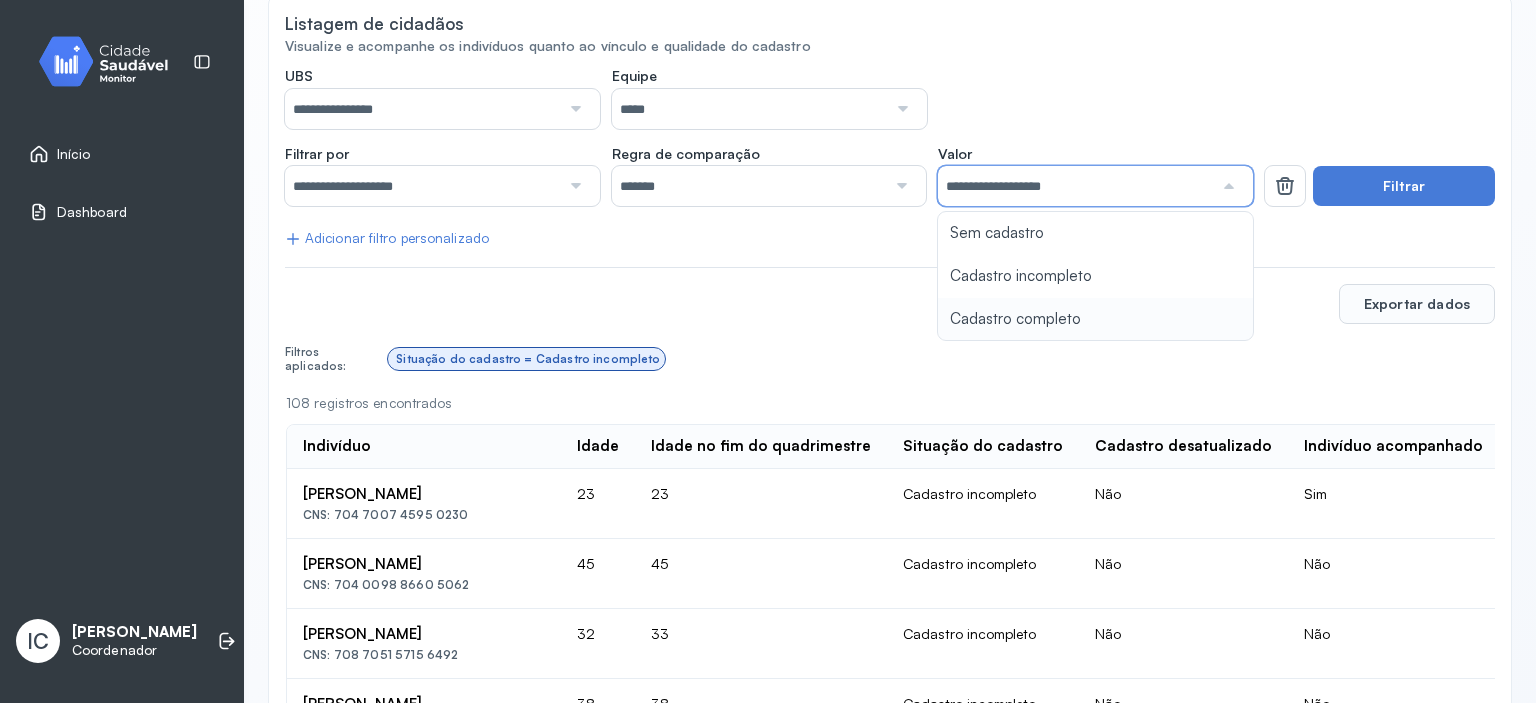type on "**********" 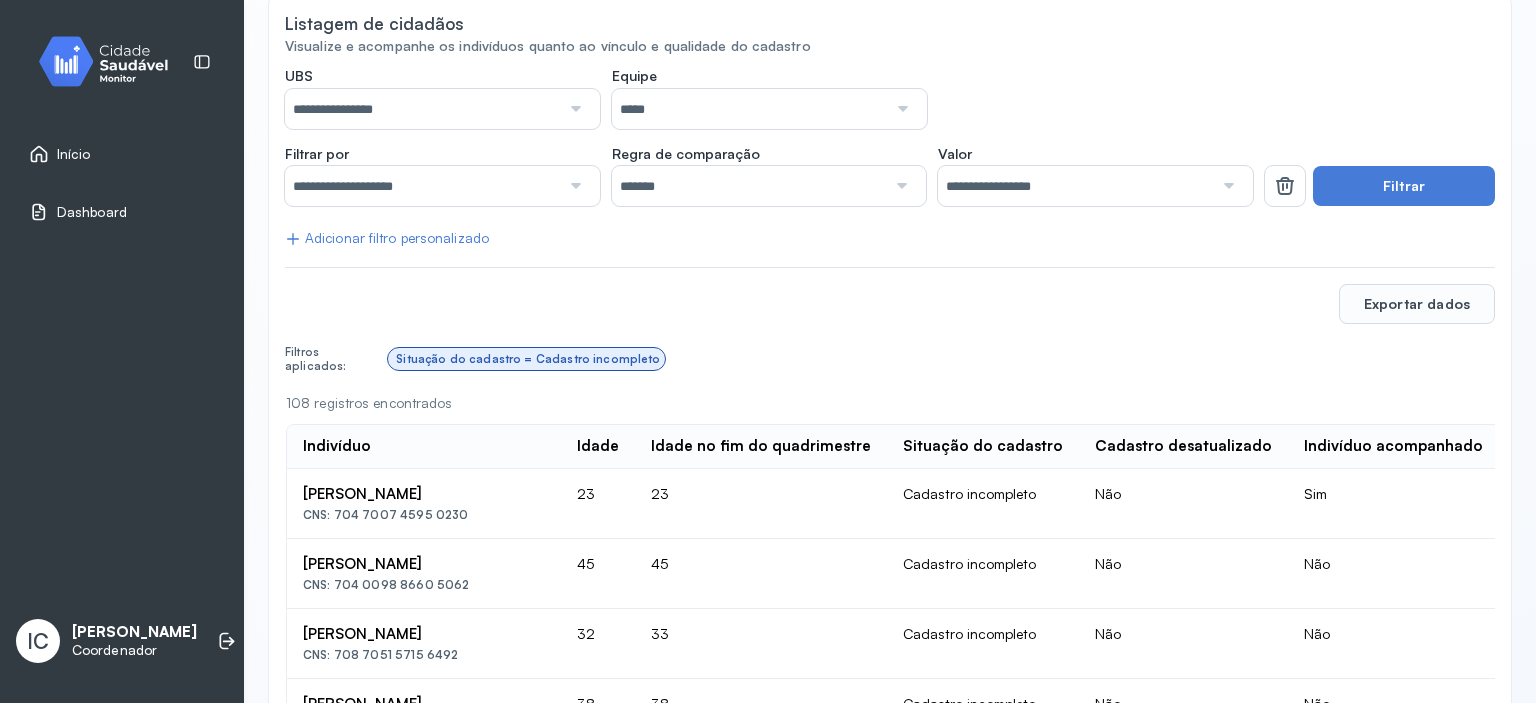 click on "**********" 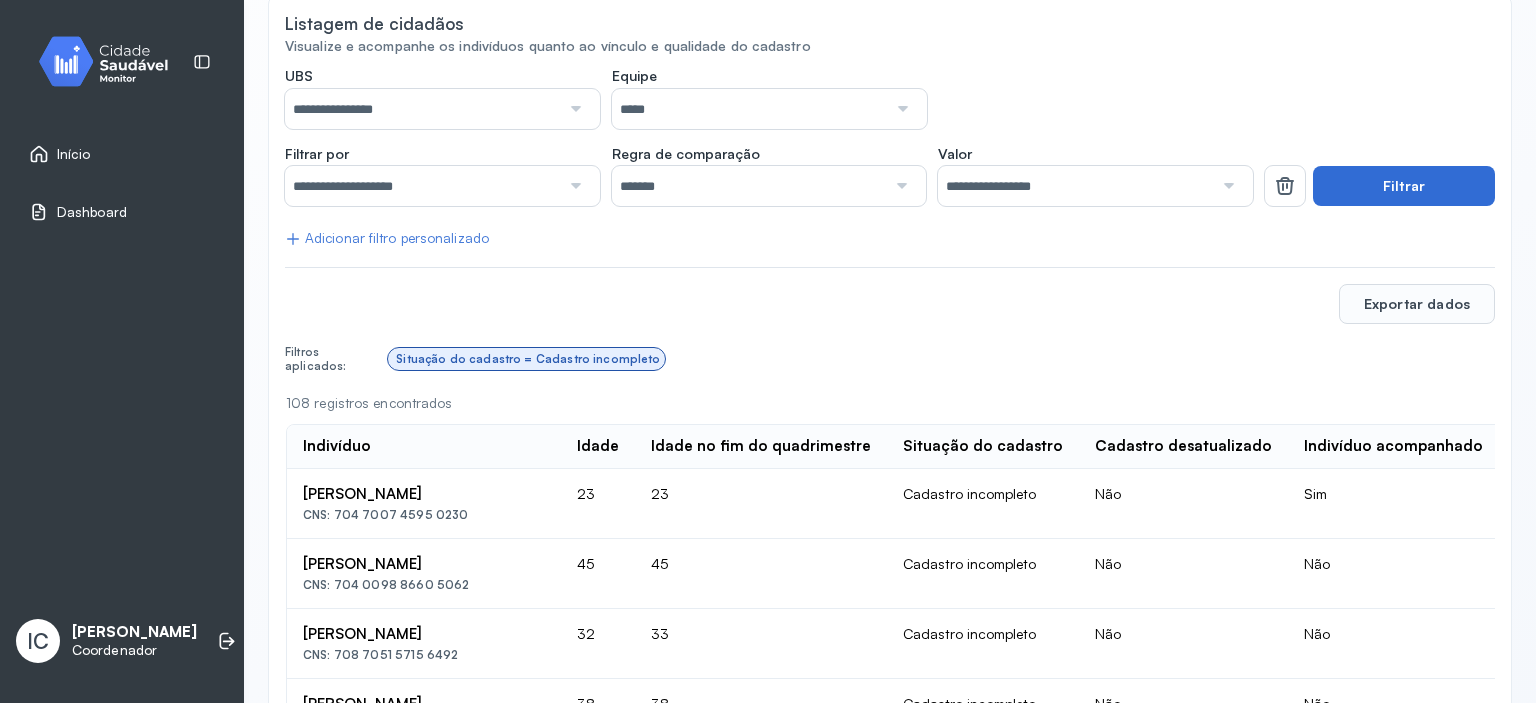 click on "Filtrar" at bounding box center (1404, 186) 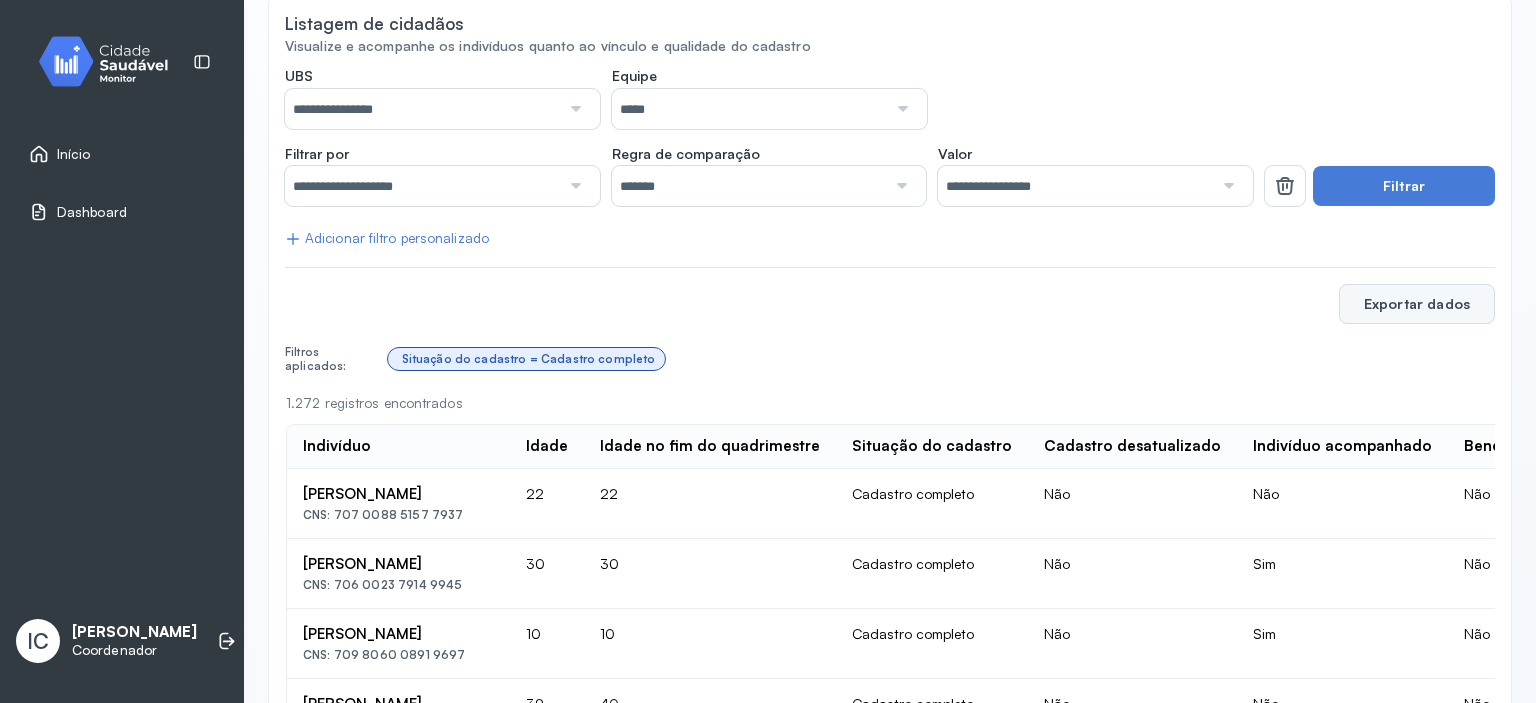 click on "Exportar dados" at bounding box center (1417, 304) 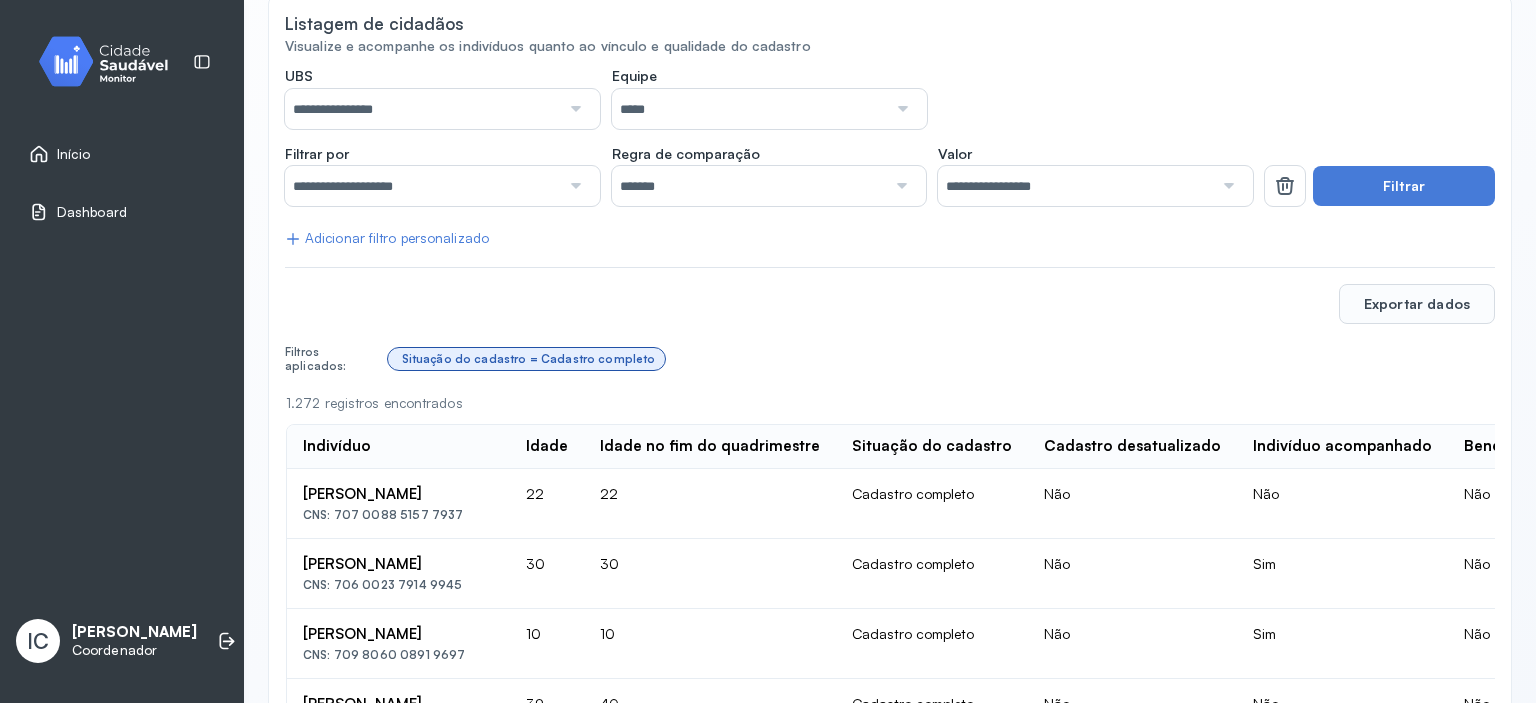 click on "**********" at bounding box center [420, 109] 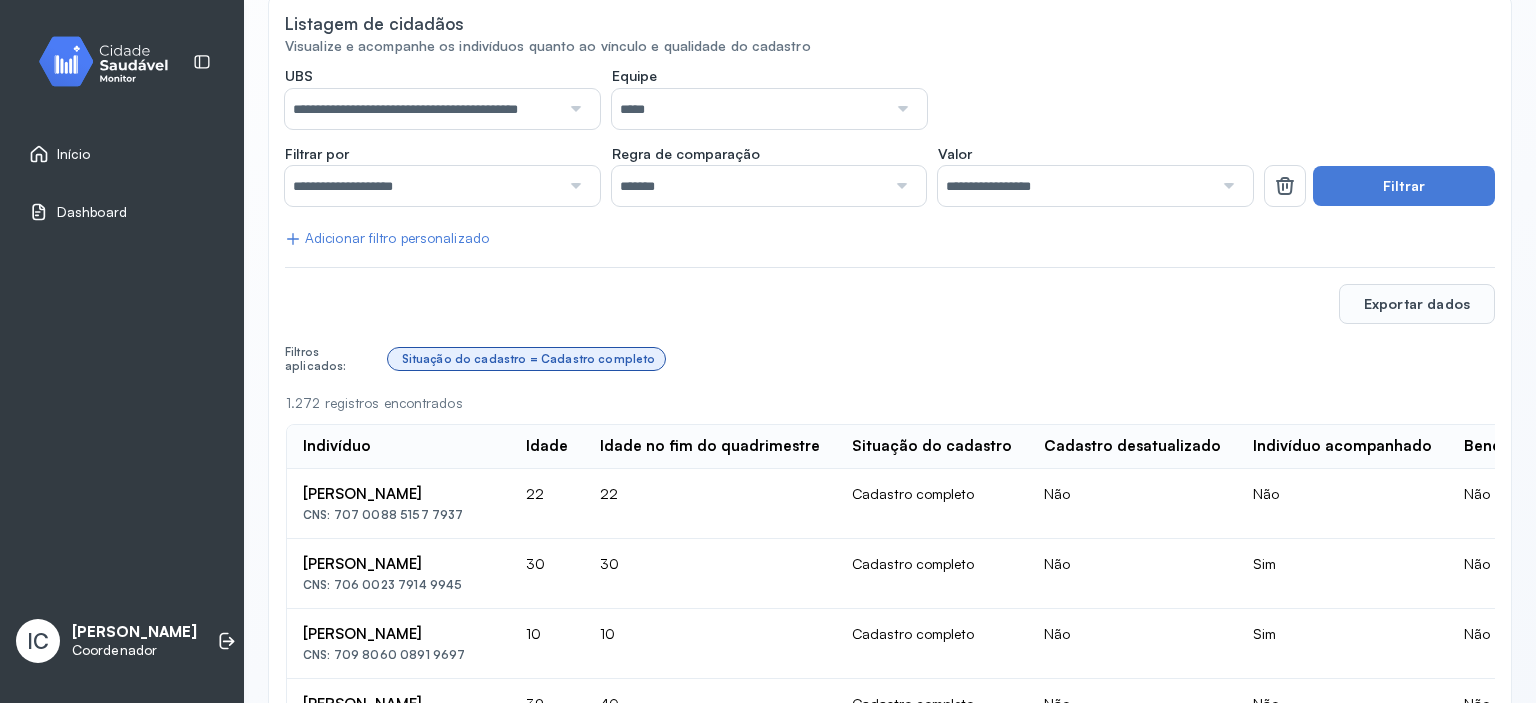 drag, startPoint x: 465, startPoint y: 207, endPoint x: 510, endPoint y: 203, distance: 45.17743 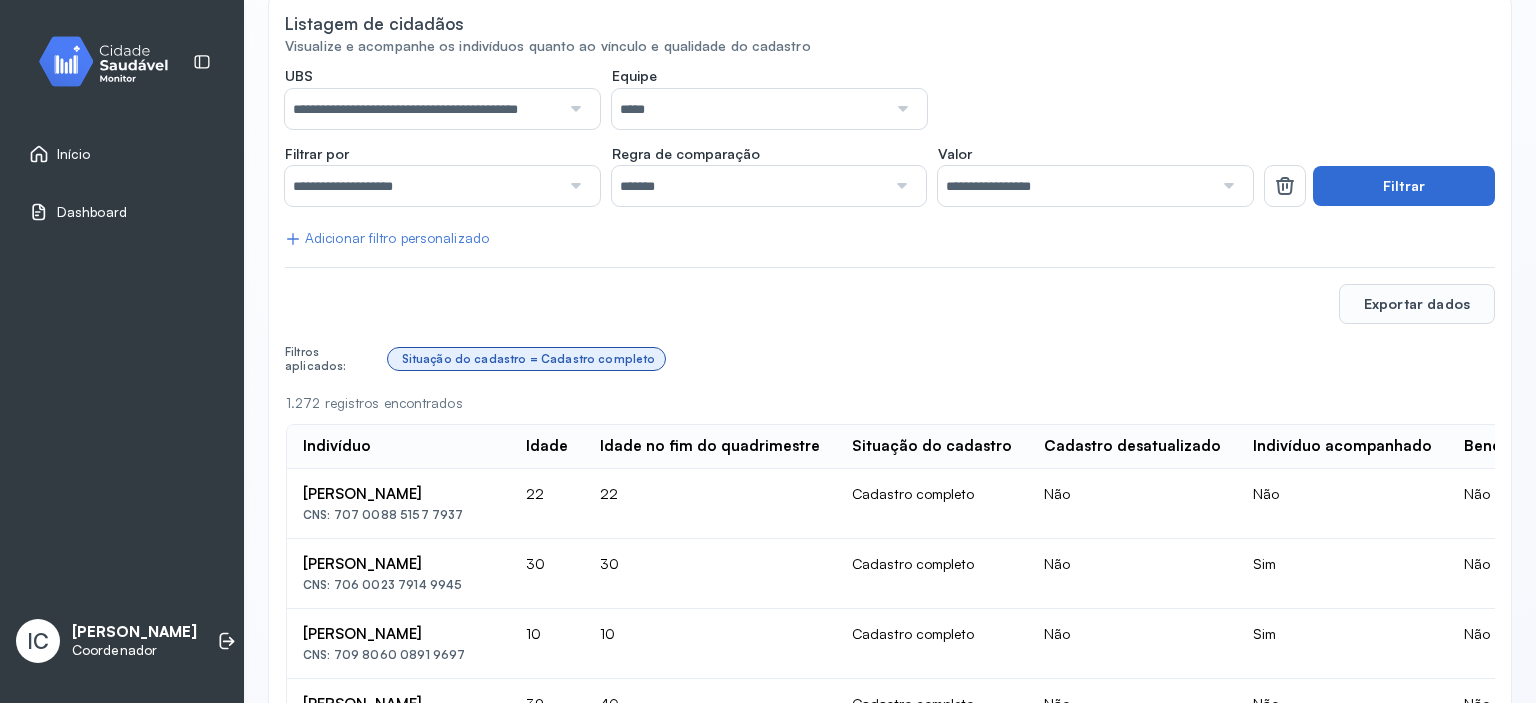 click on "Filtrar" at bounding box center [1404, 186] 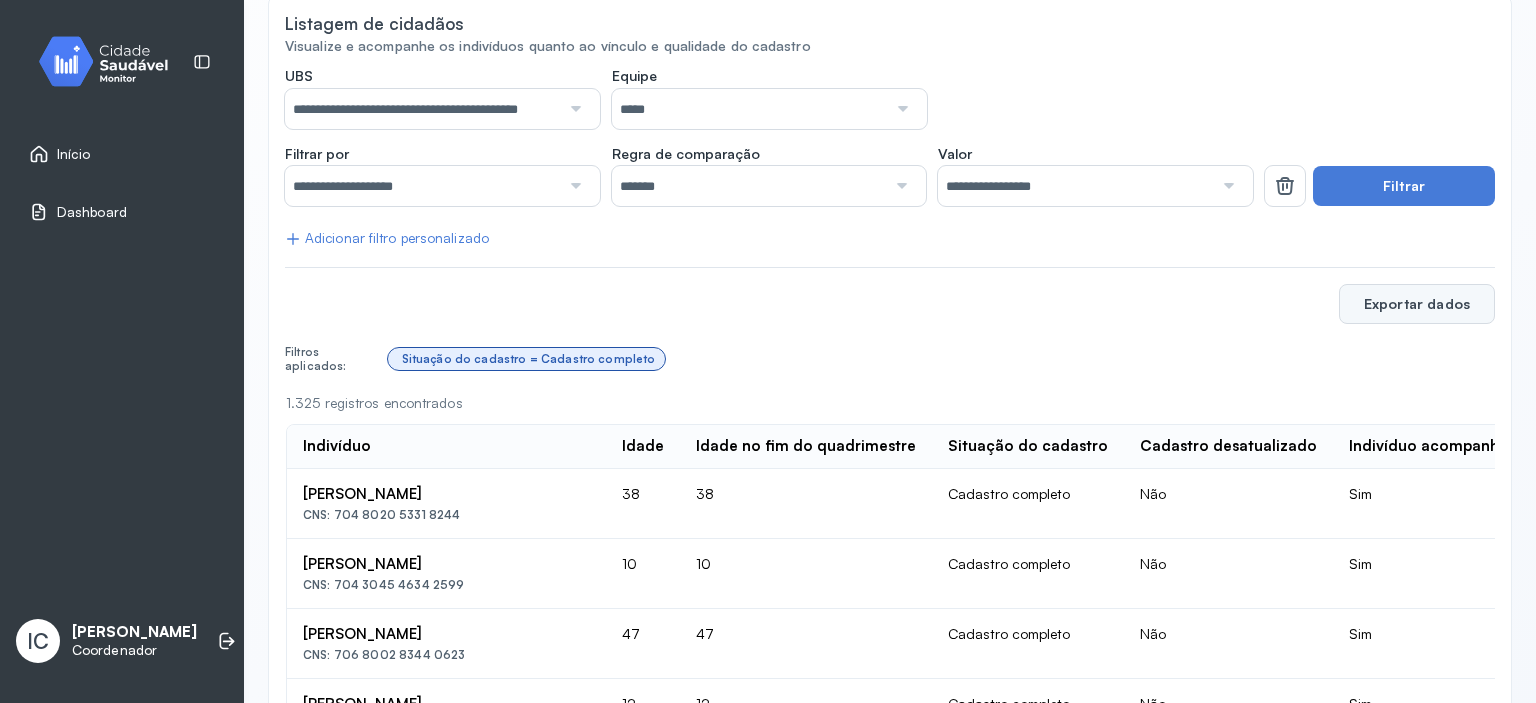 click on "Exportar dados" at bounding box center (1417, 304) 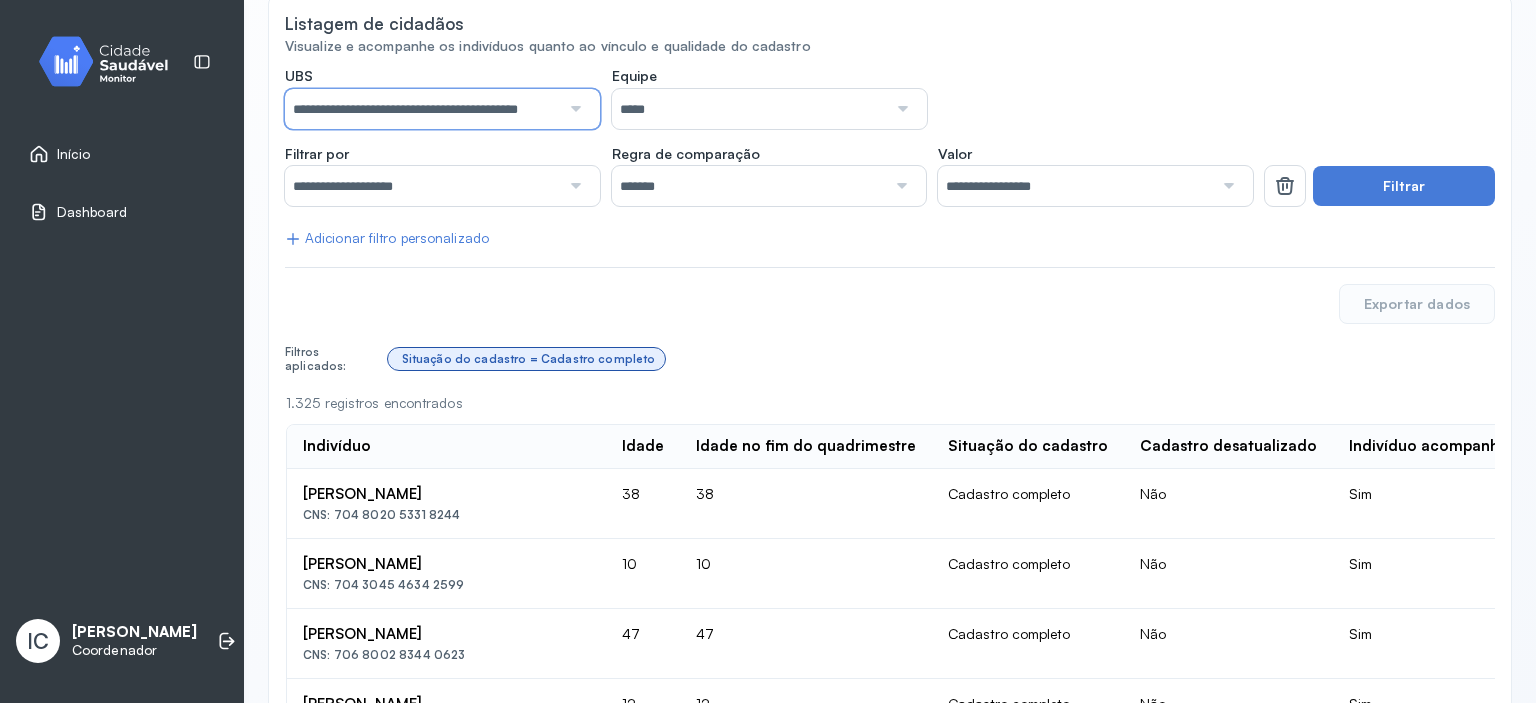 click on "**********" at bounding box center [420, 109] 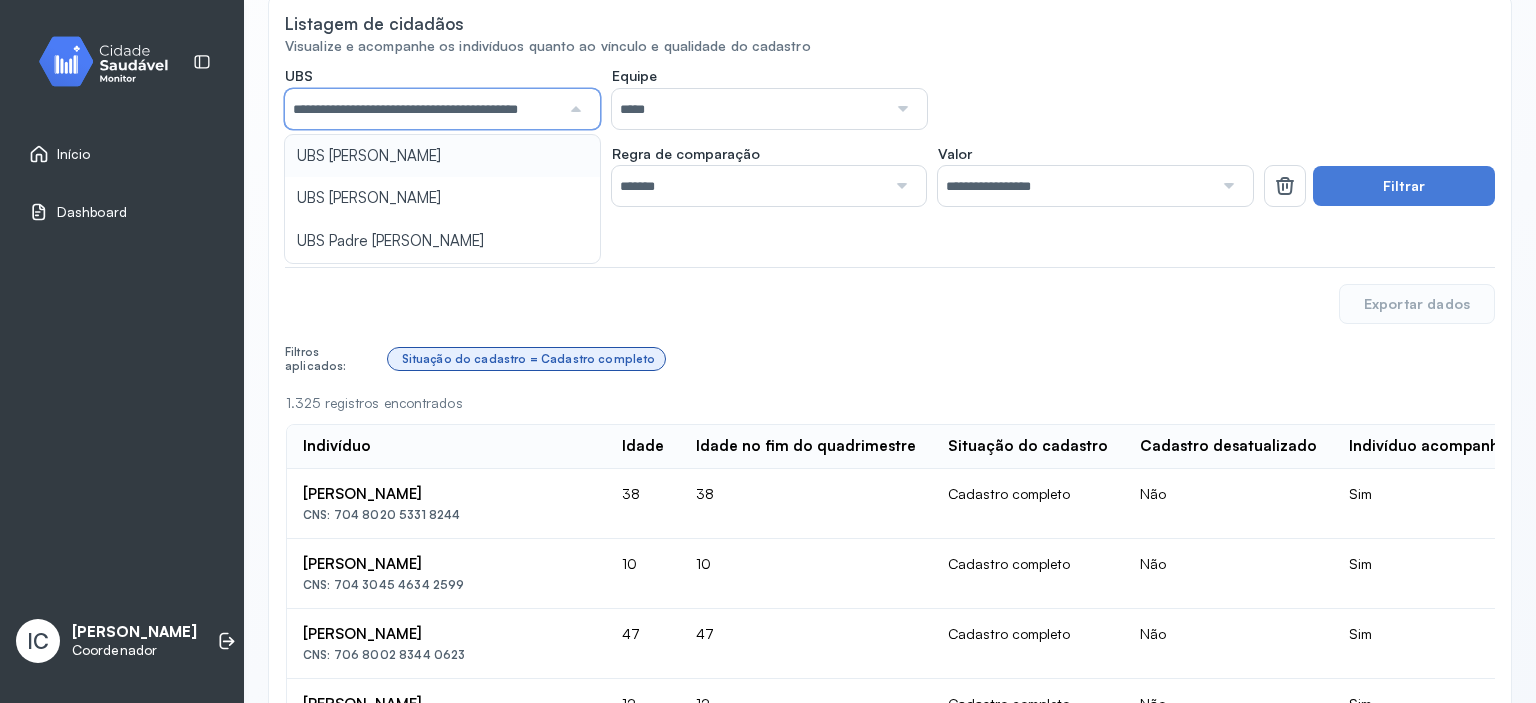 type on "**********" 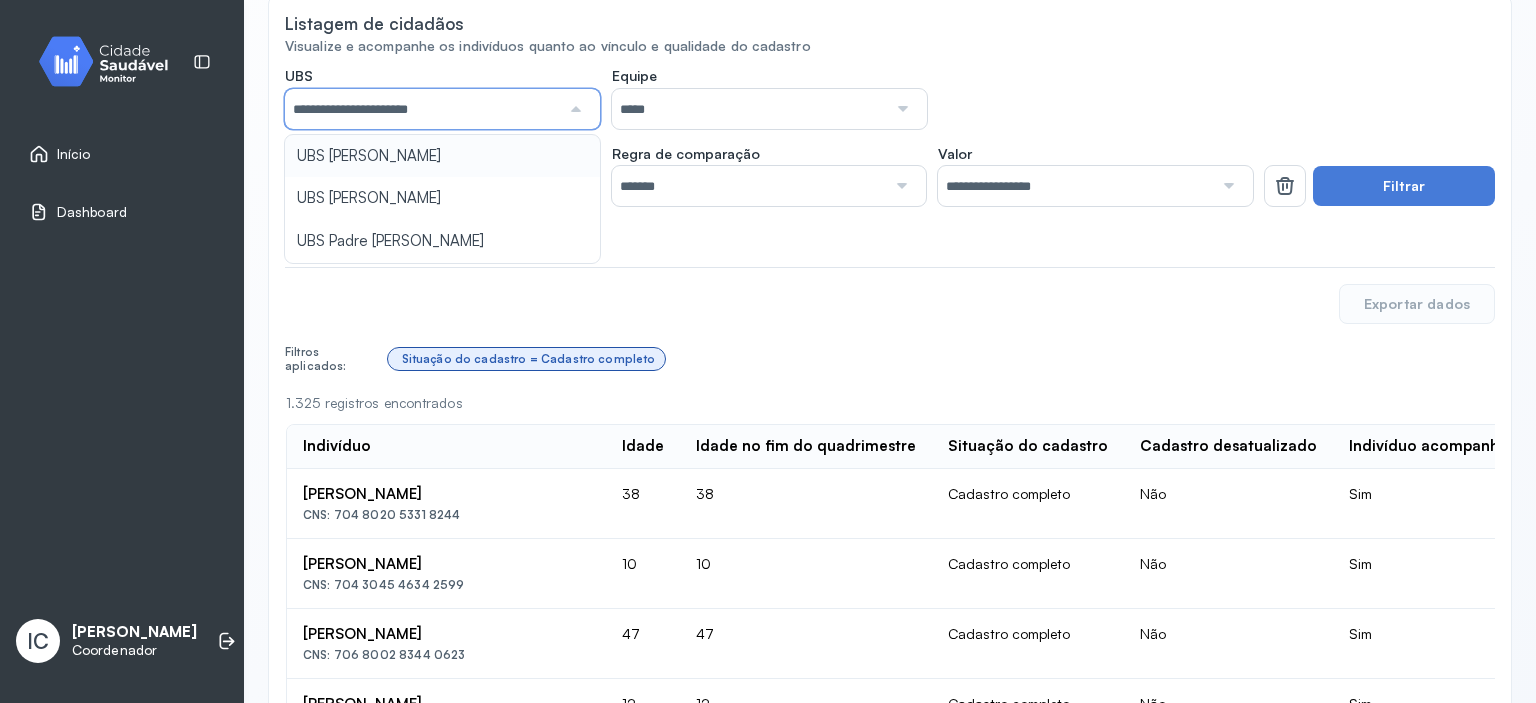click on "**********" 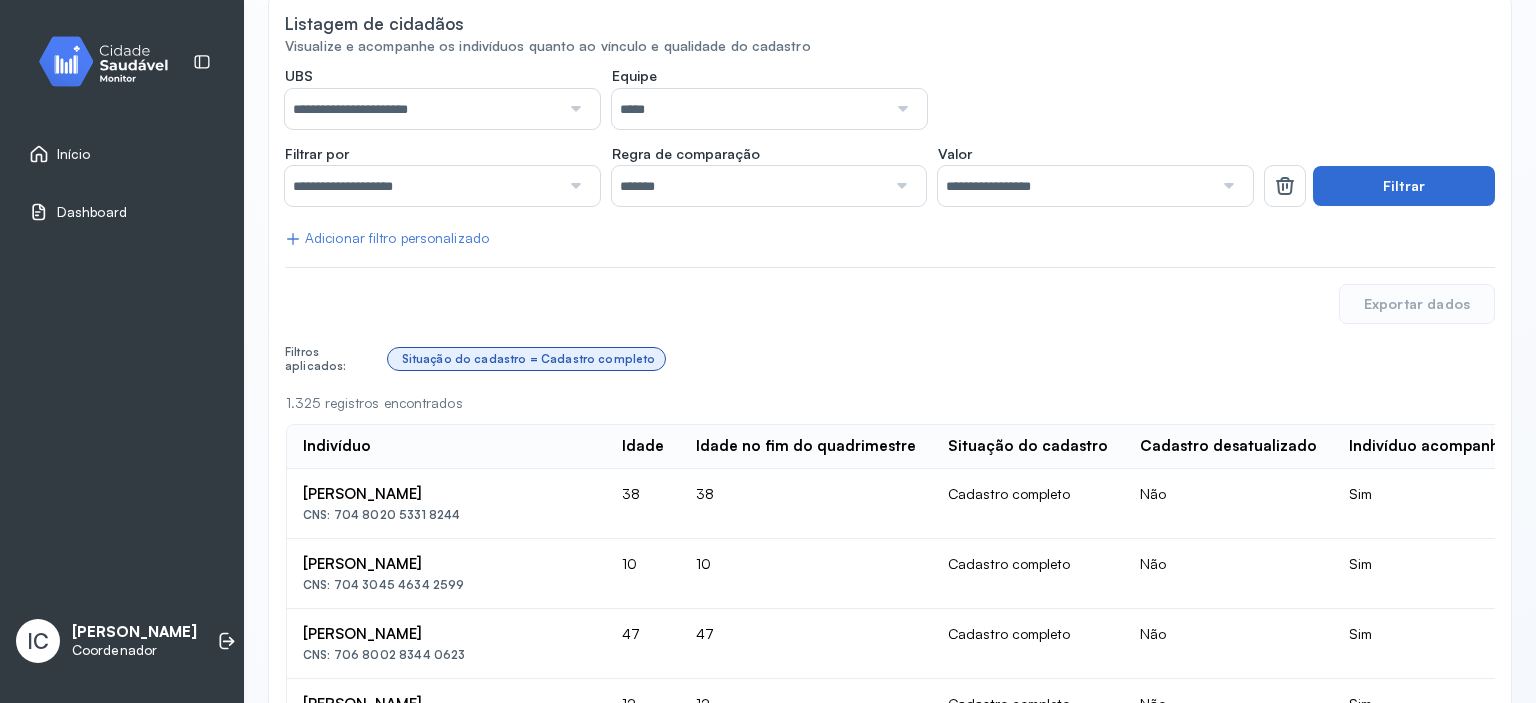 click on "Filtrar" at bounding box center [1404, 186] 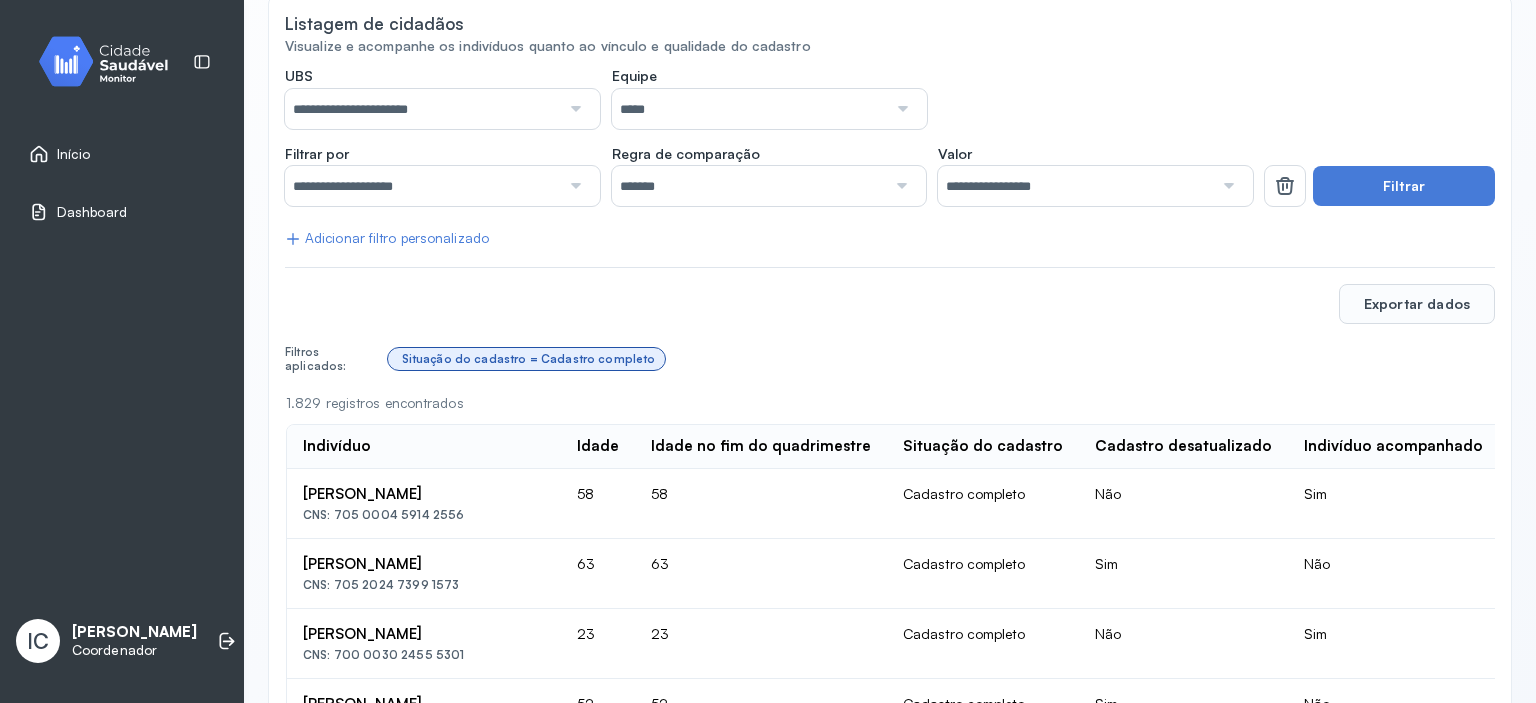 click on "Exportar dados" 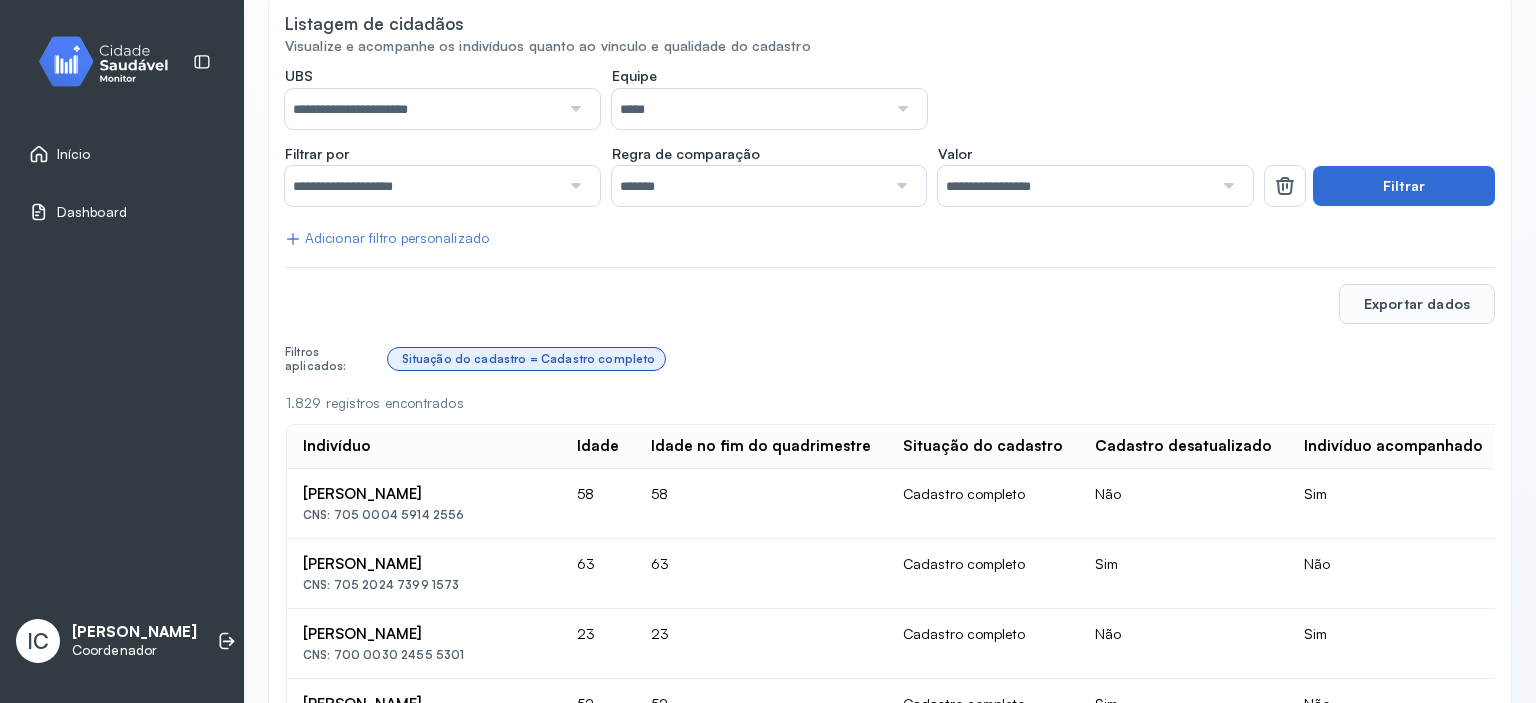 click on "Filtrar" at bounding box center (1404, 186) 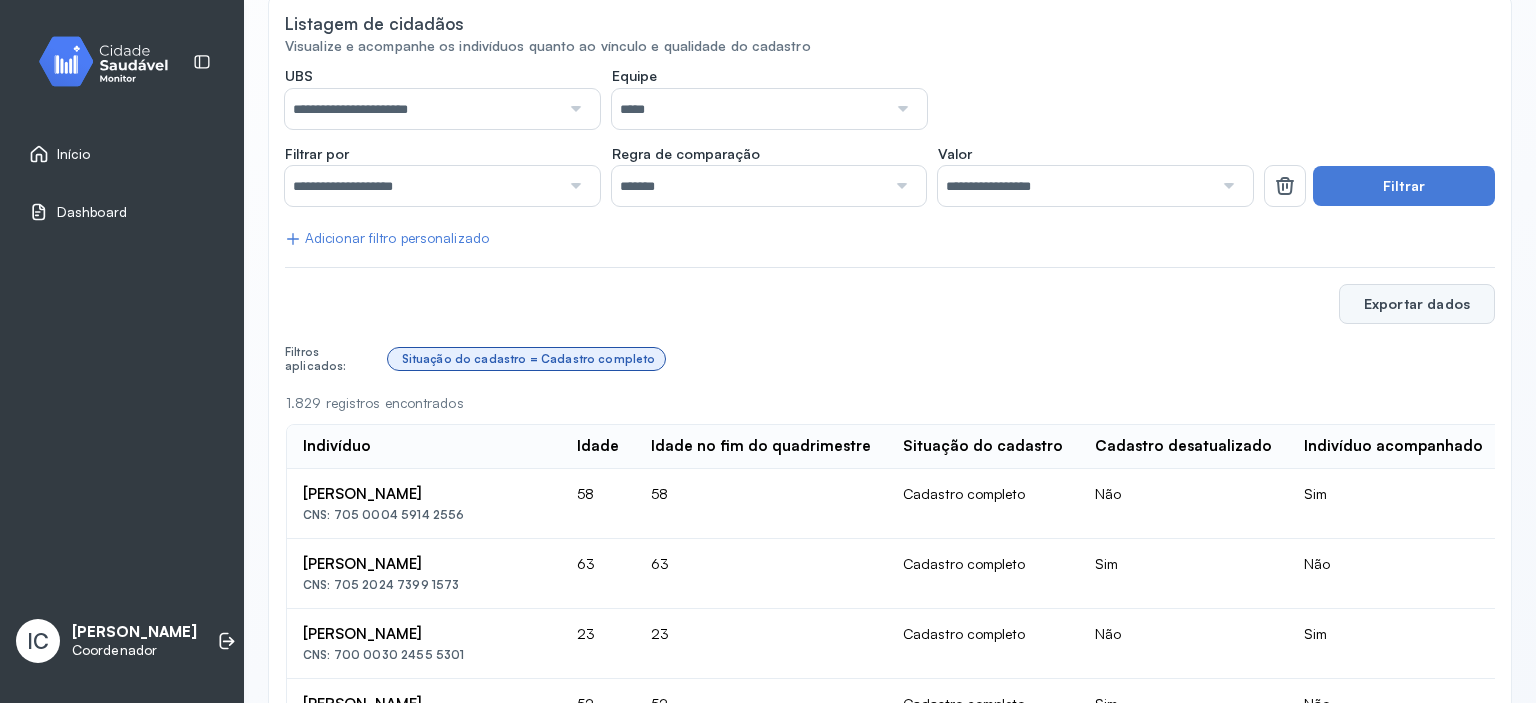click on "Exportar dados" at bounding box center [1417, 304] 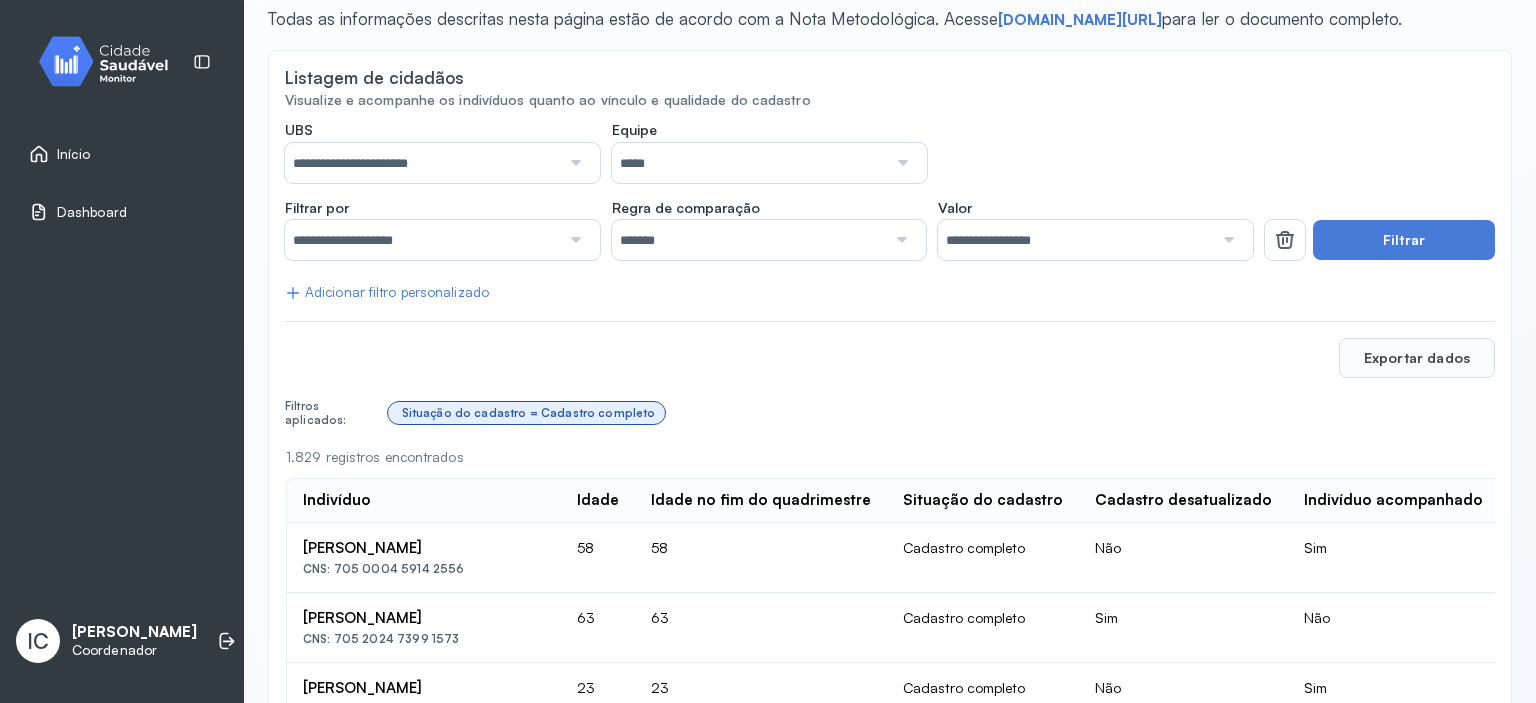 scroll, scrollTop: 100, scrollLeft: 0, axis: vertical 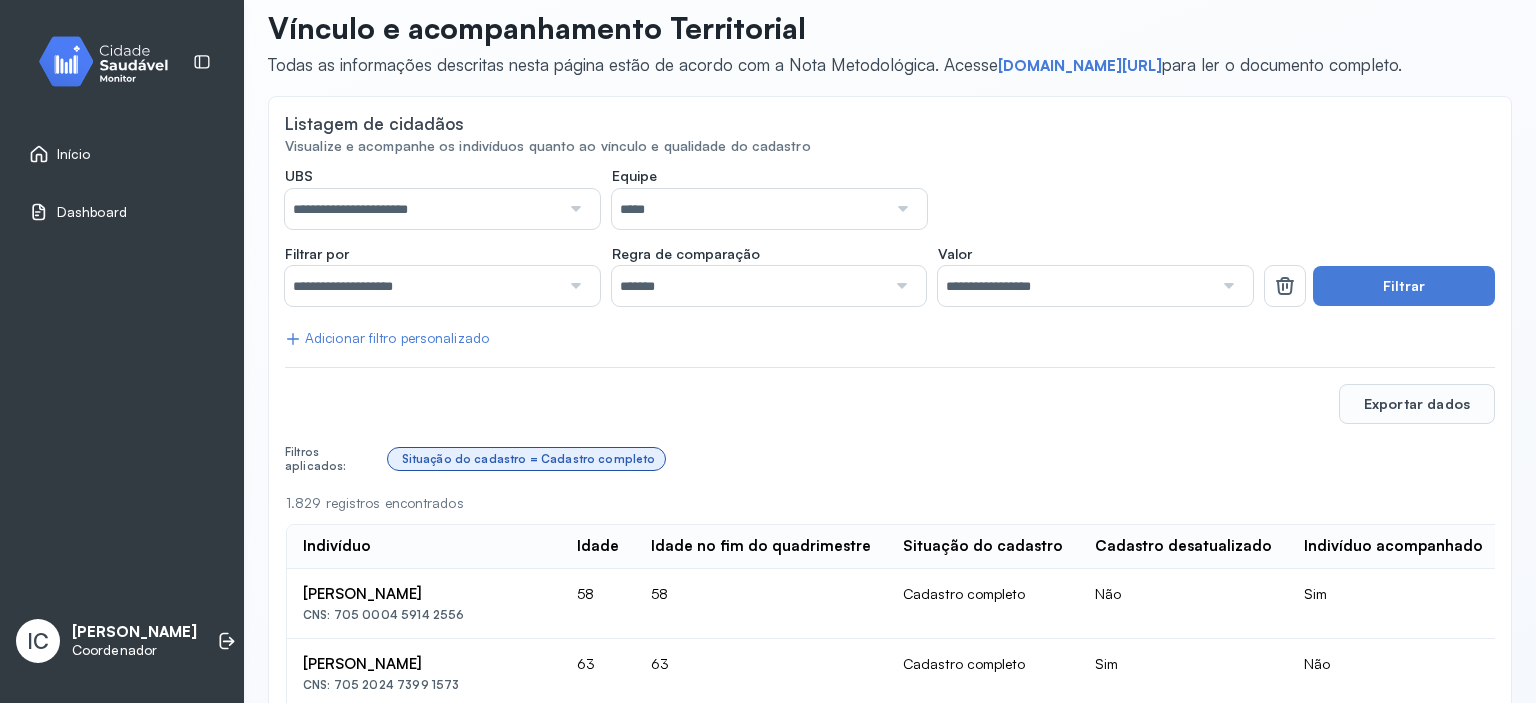 click at bounding box center [900, 286] 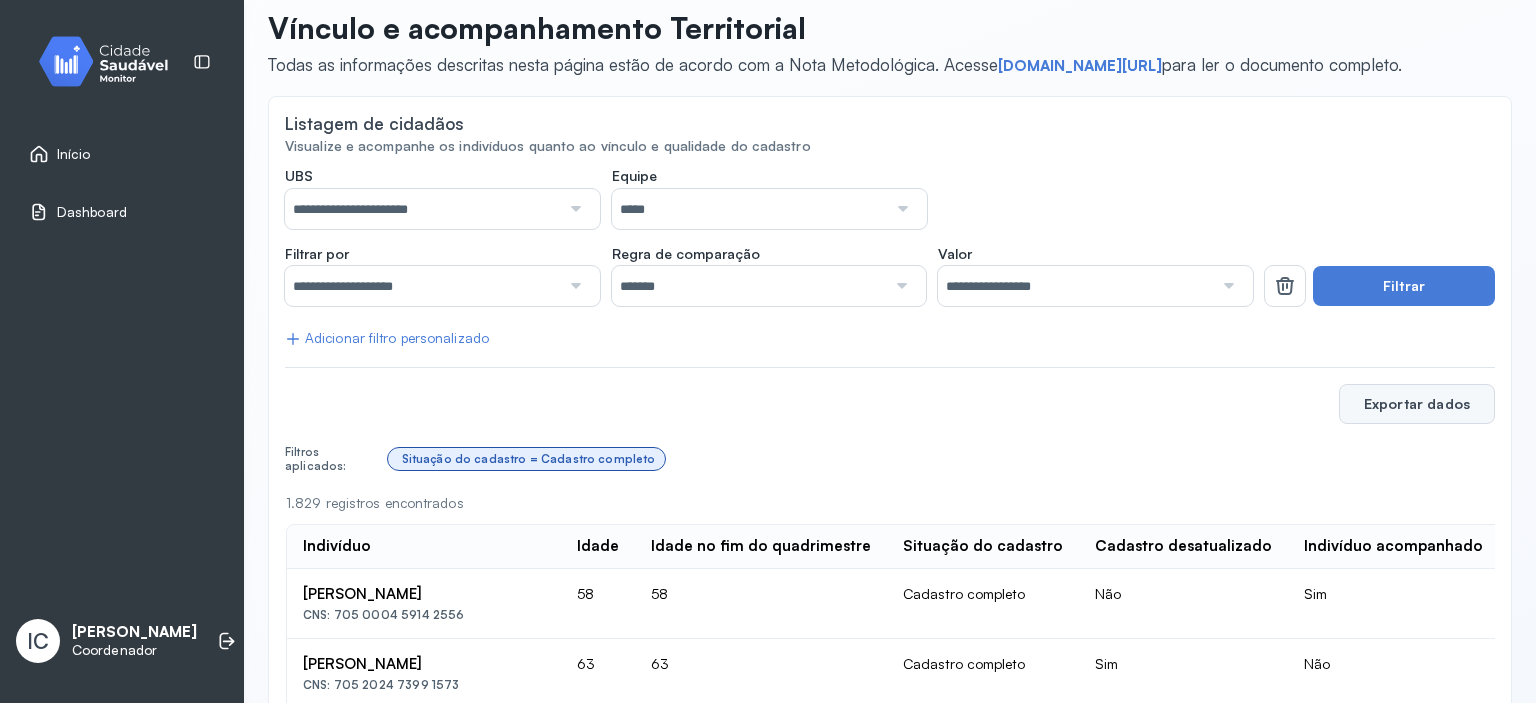 click on "Exportar dados" at bounding box center (1417, 404) 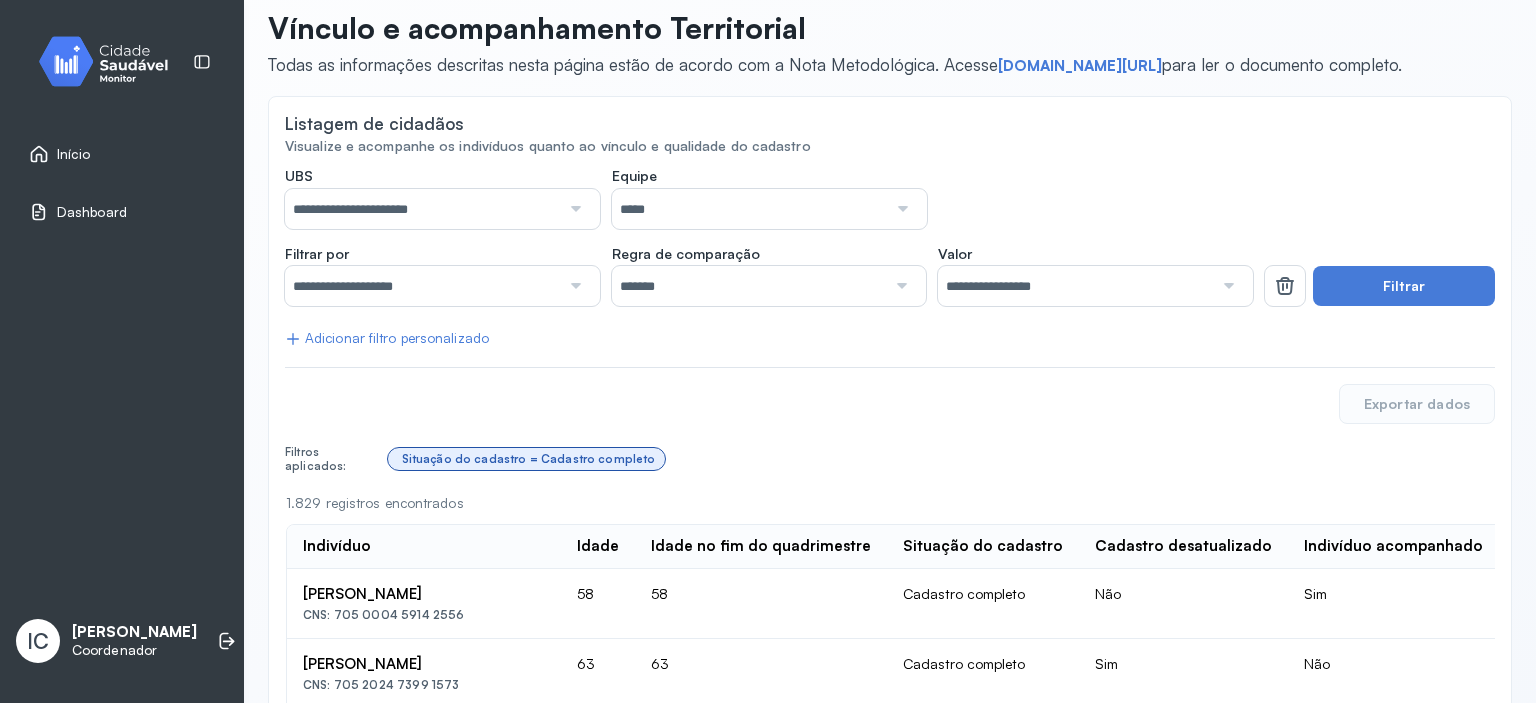 click on "**********" 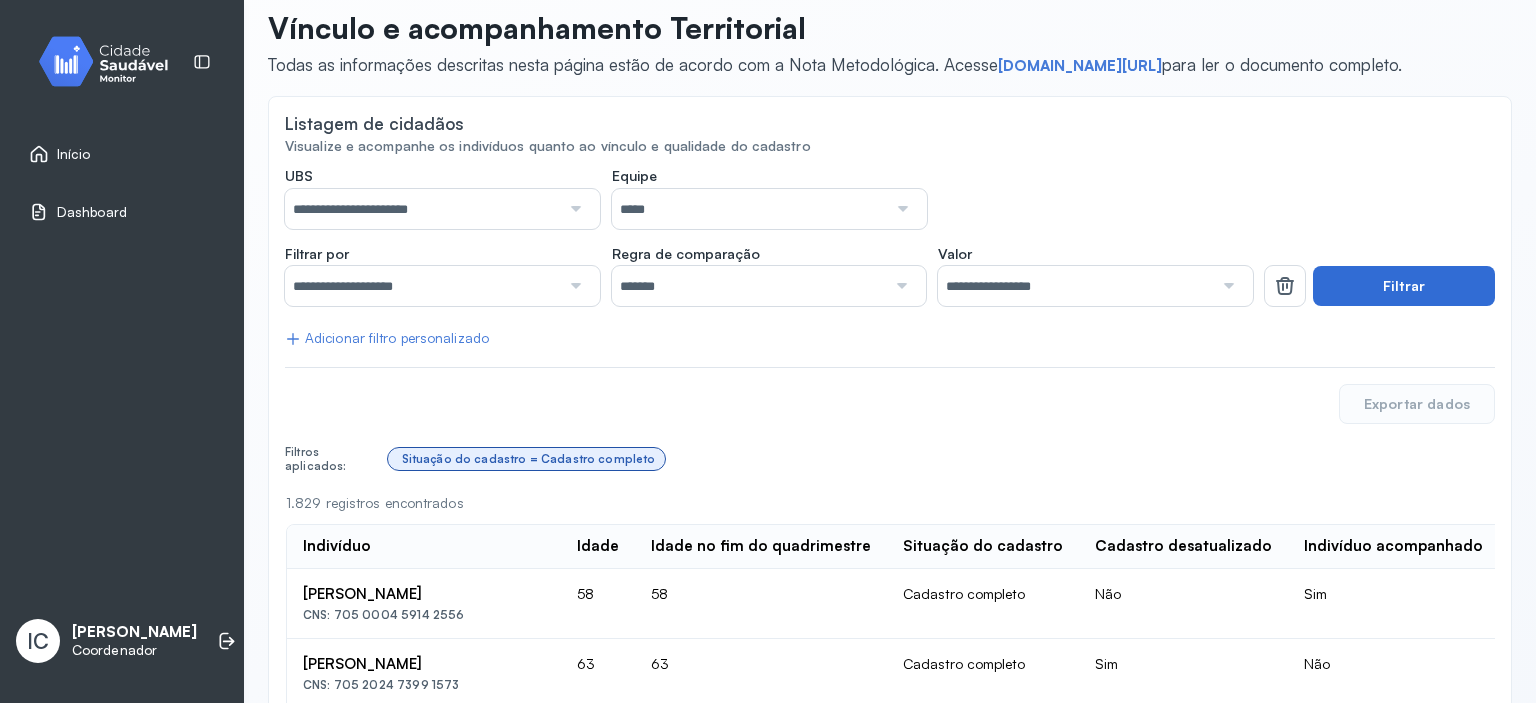 click on "Filtrar" at bounding box center (1404, 286) 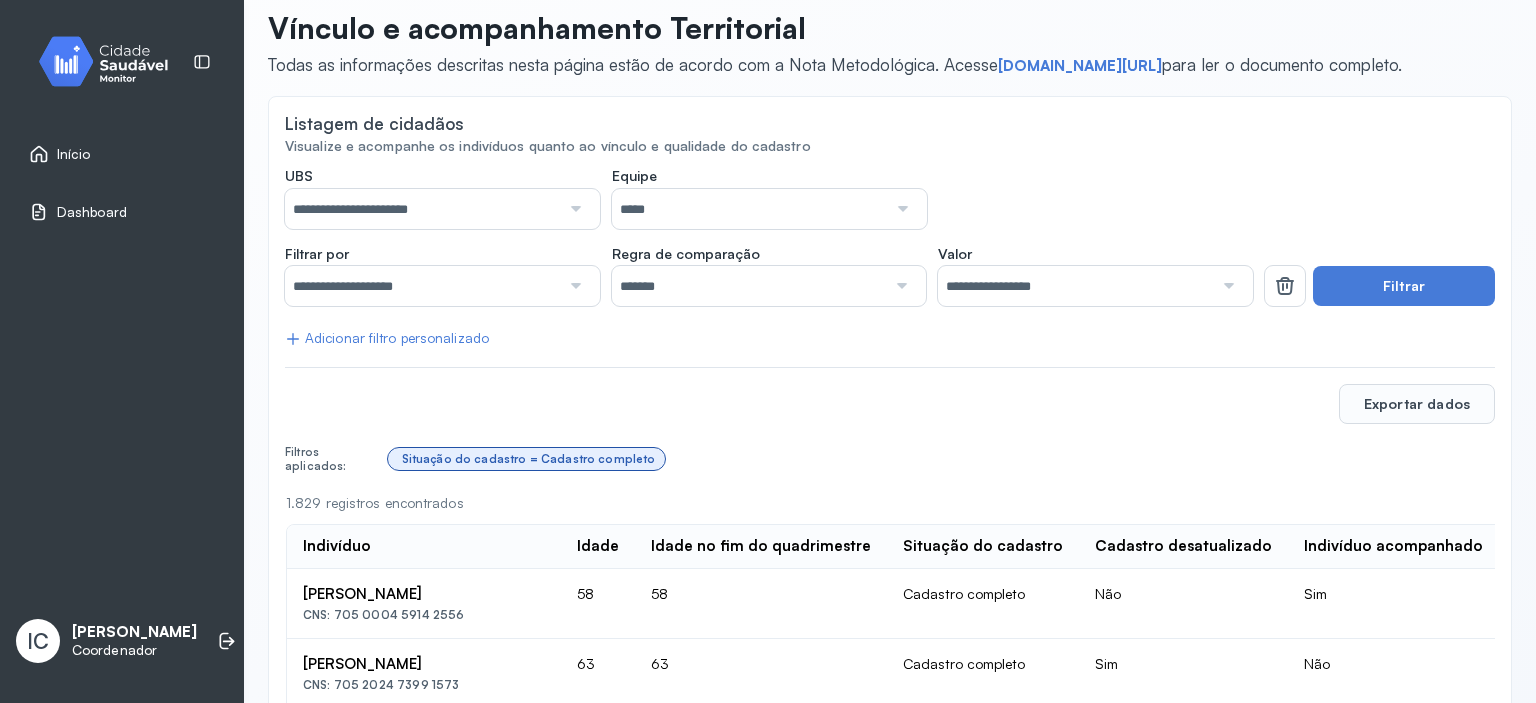 click on "**********" at bounding box center [1075, 286] 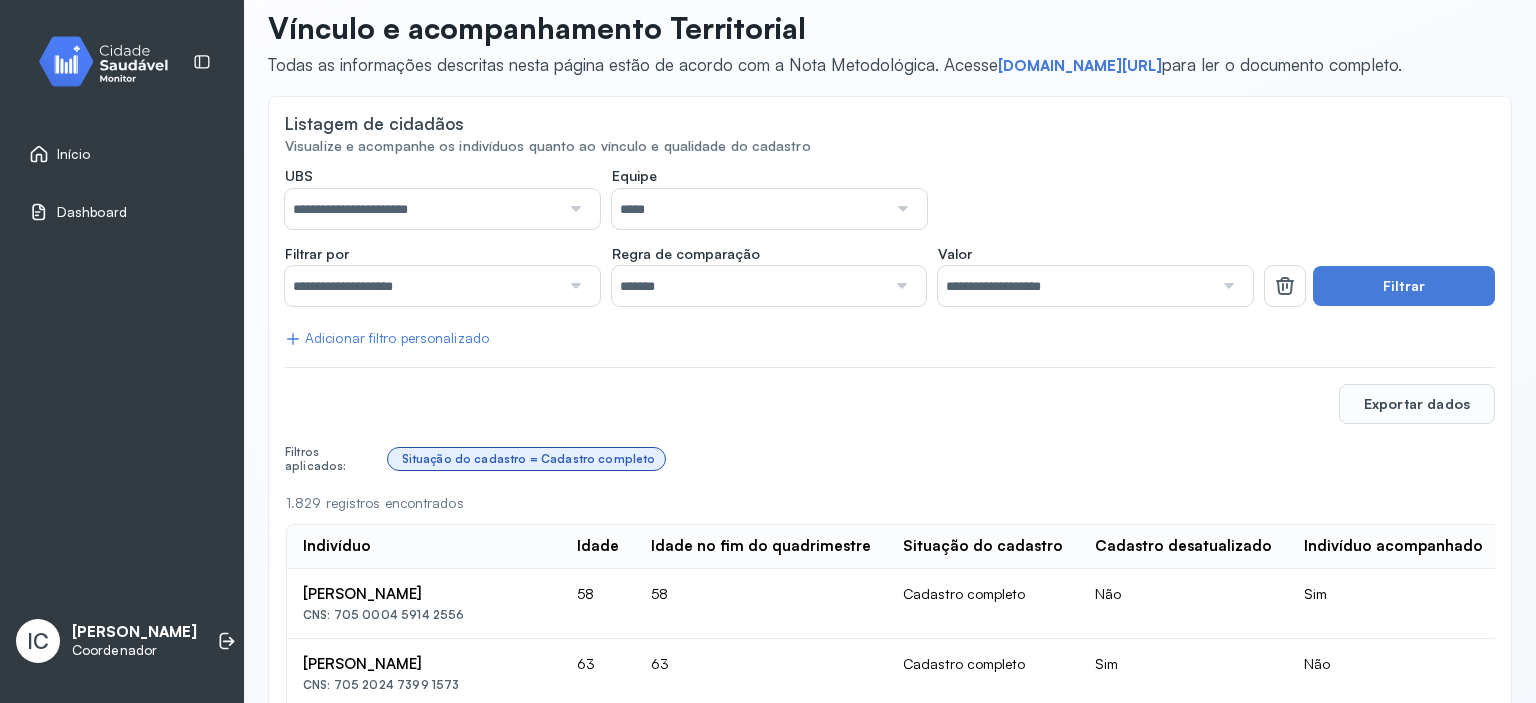 click on "**********" 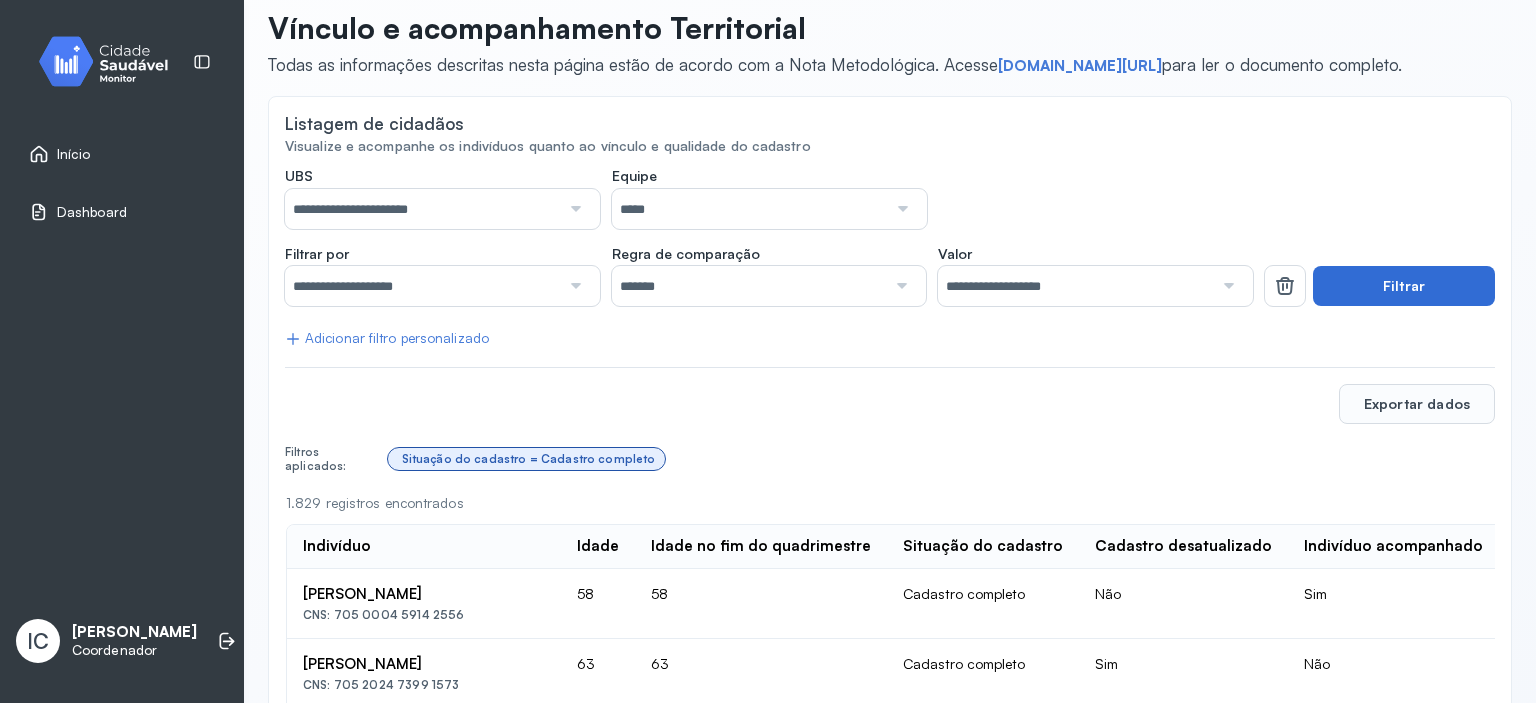 click on "Filtrar" at bounding box center [1404, 286] 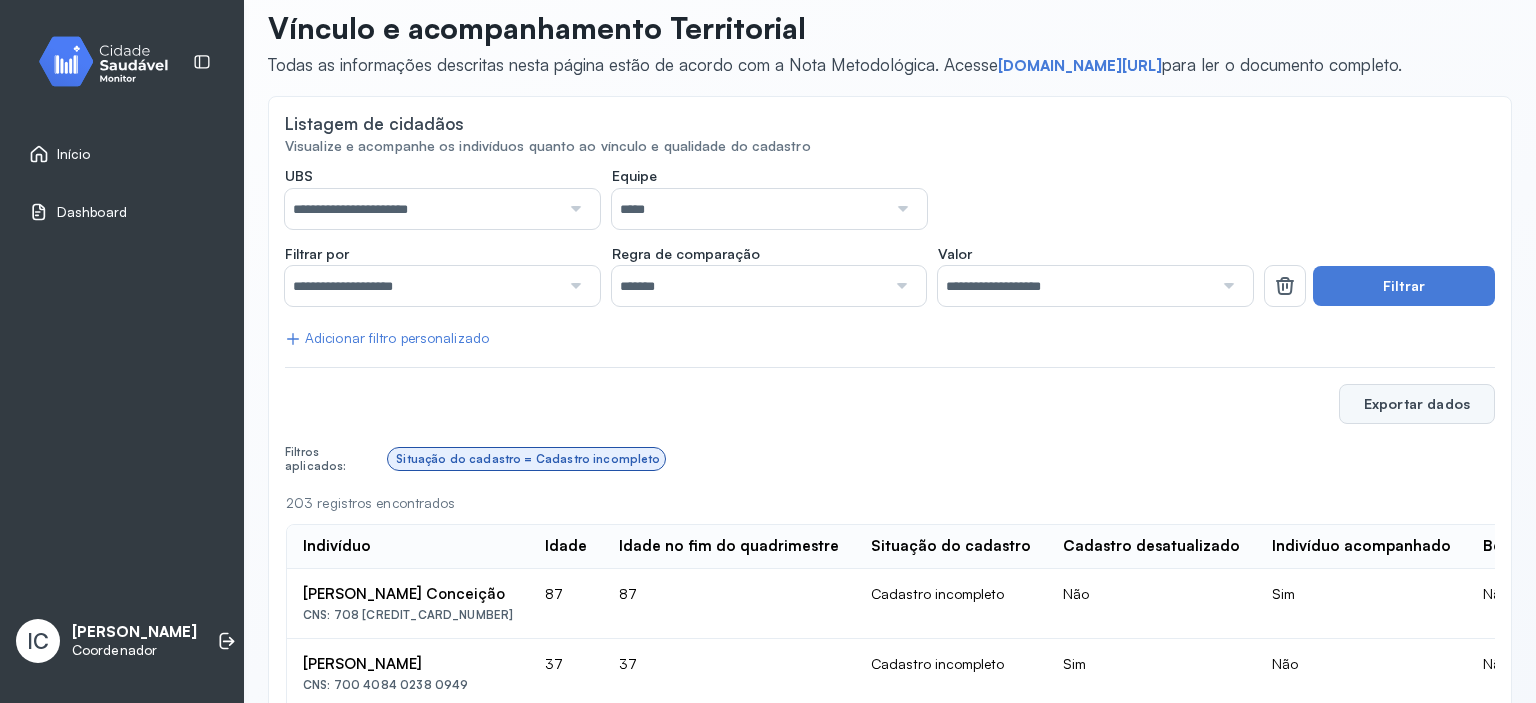click on "Exportar dados" at bounding box center (1417, 404) 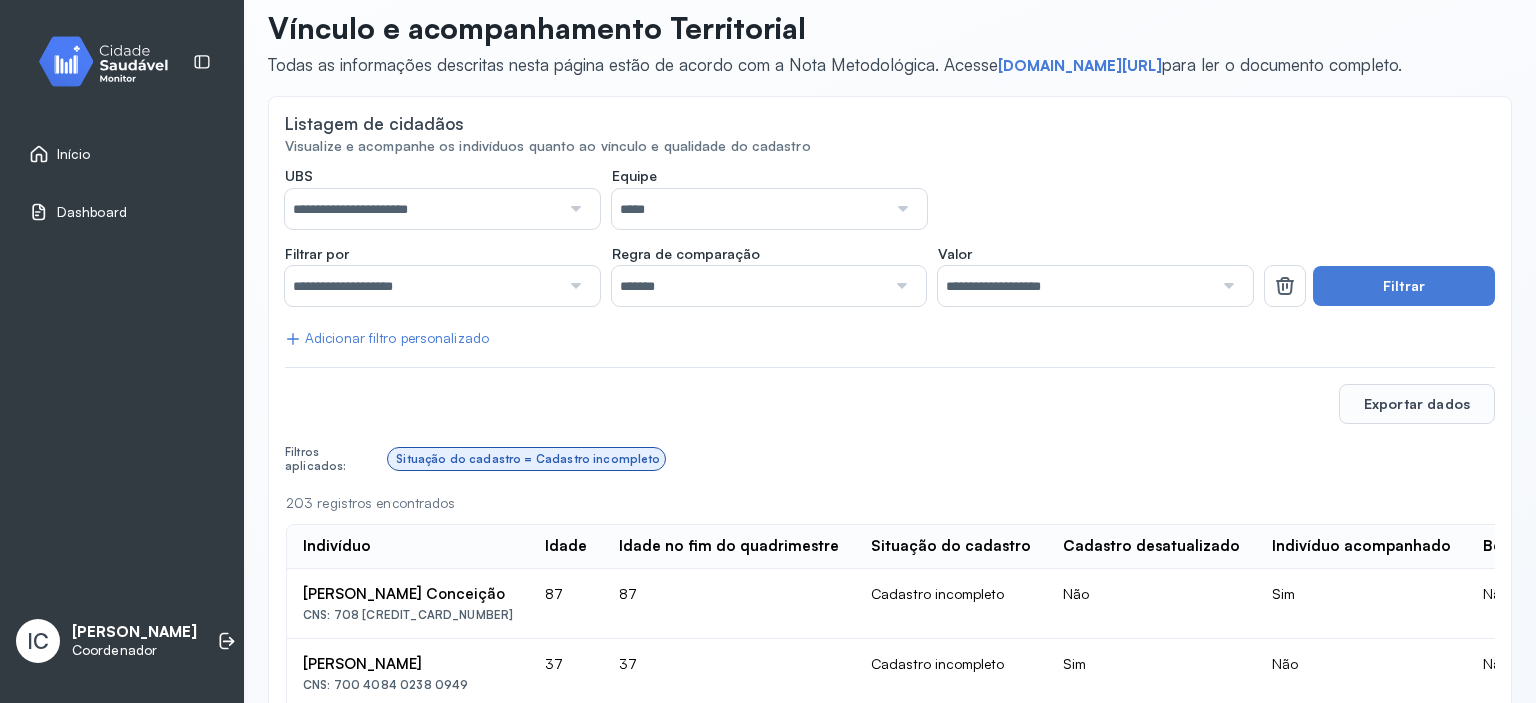 click at bounding box center (1227, 286) 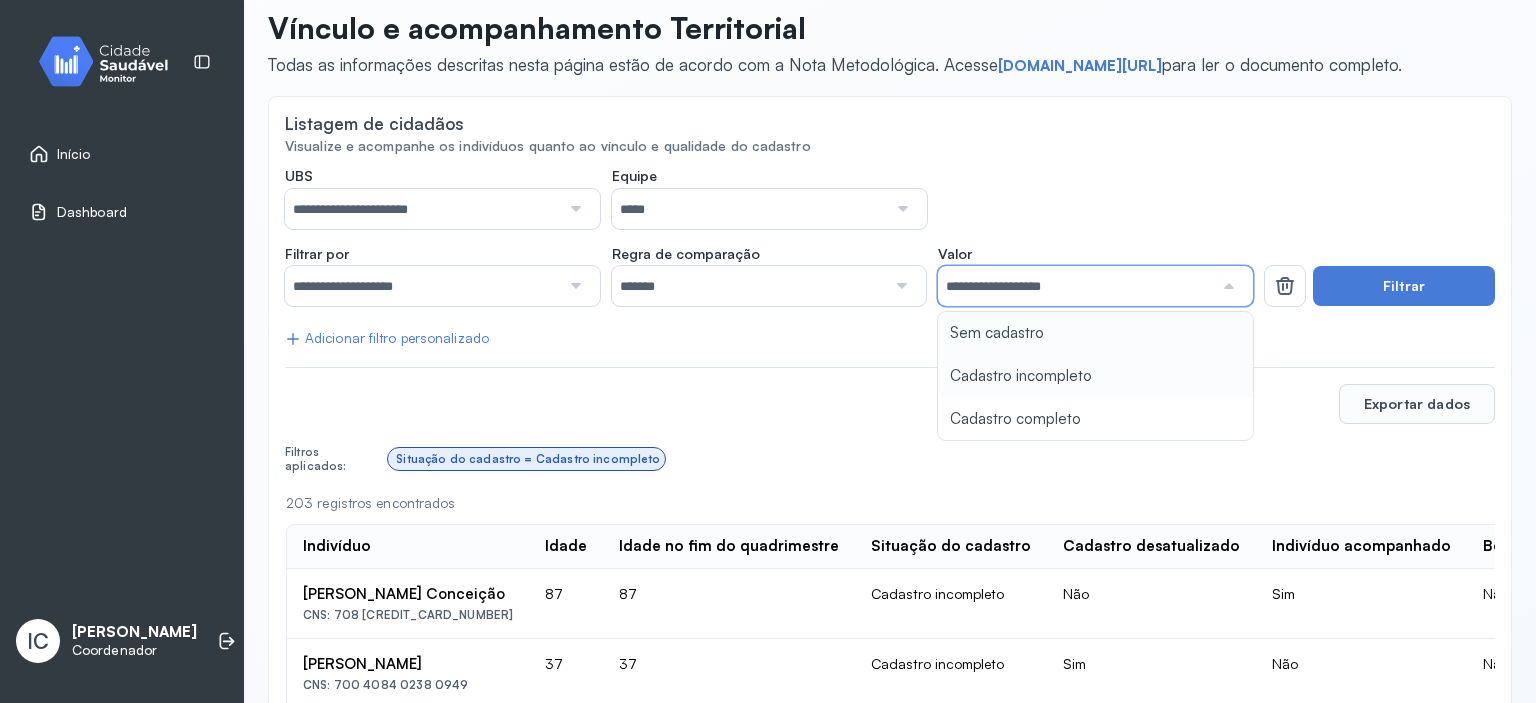 type on "**********" 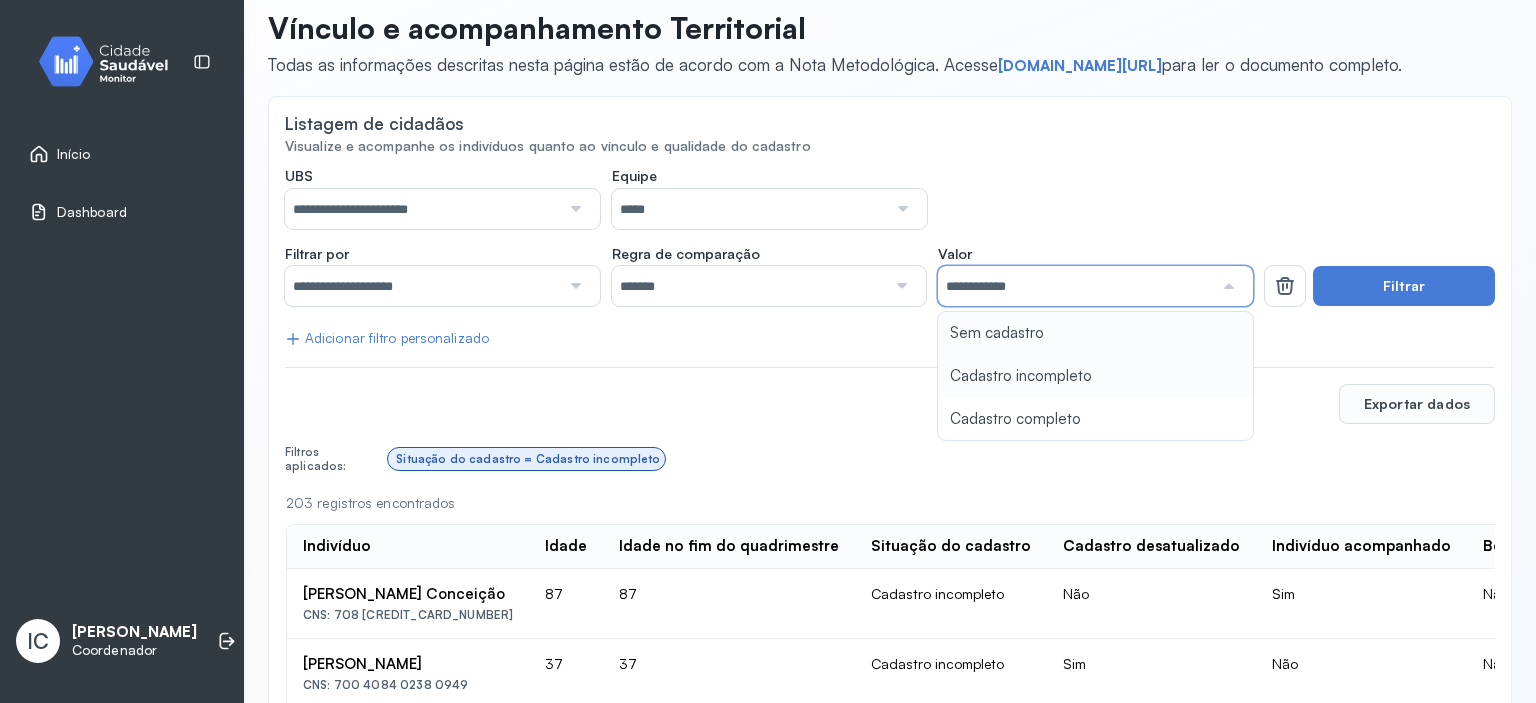 click on "**********" 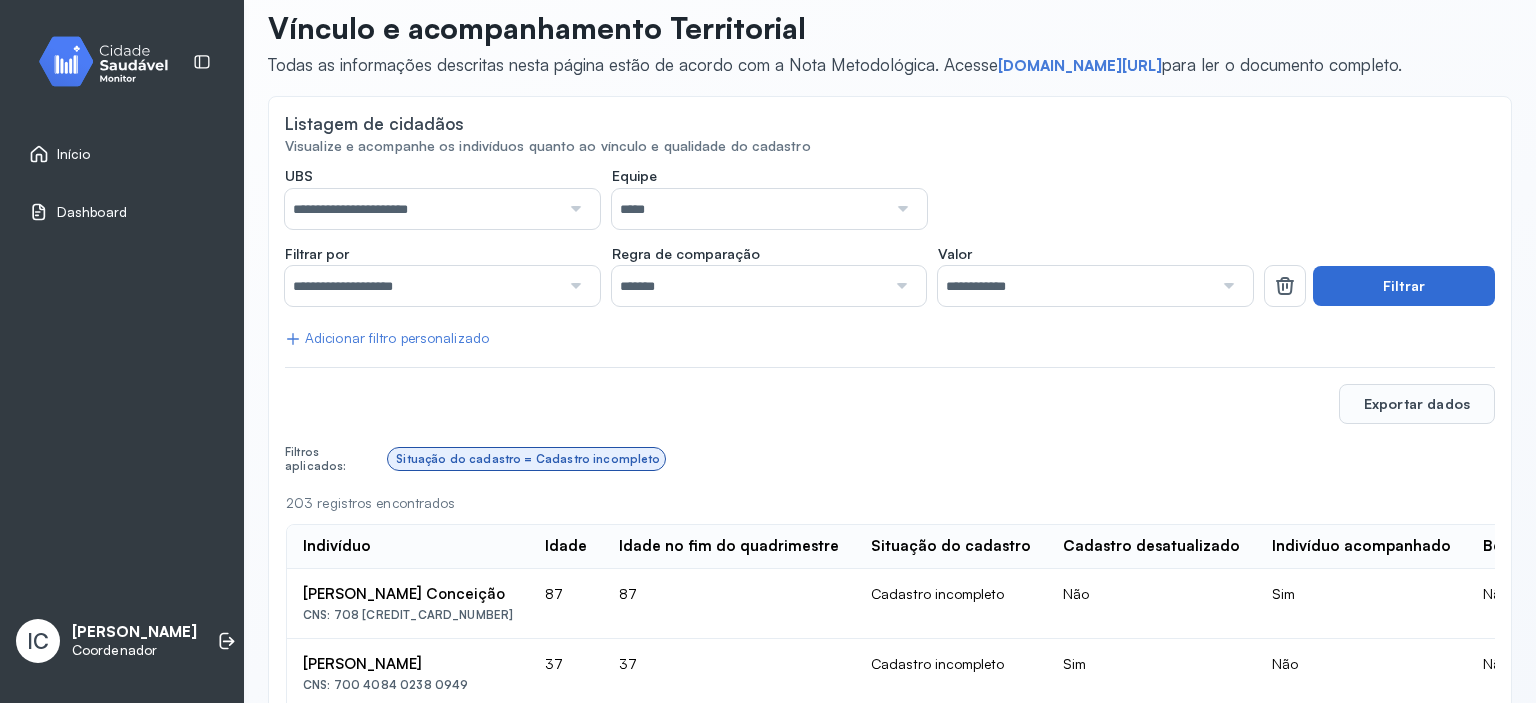 click on "Filtrar" at bounding box center [1404, 286] 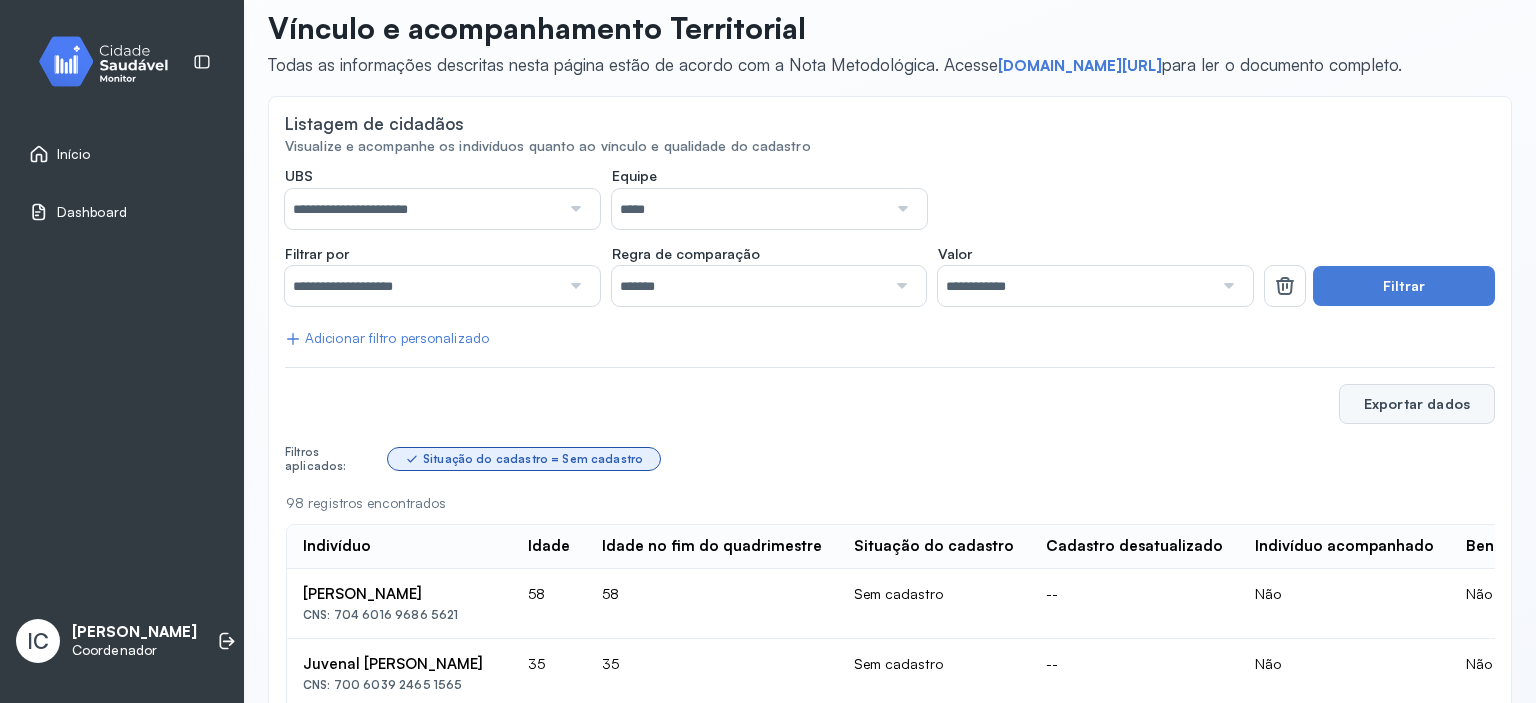 click on "Exportar dados" at bounding box center [1417, 404] 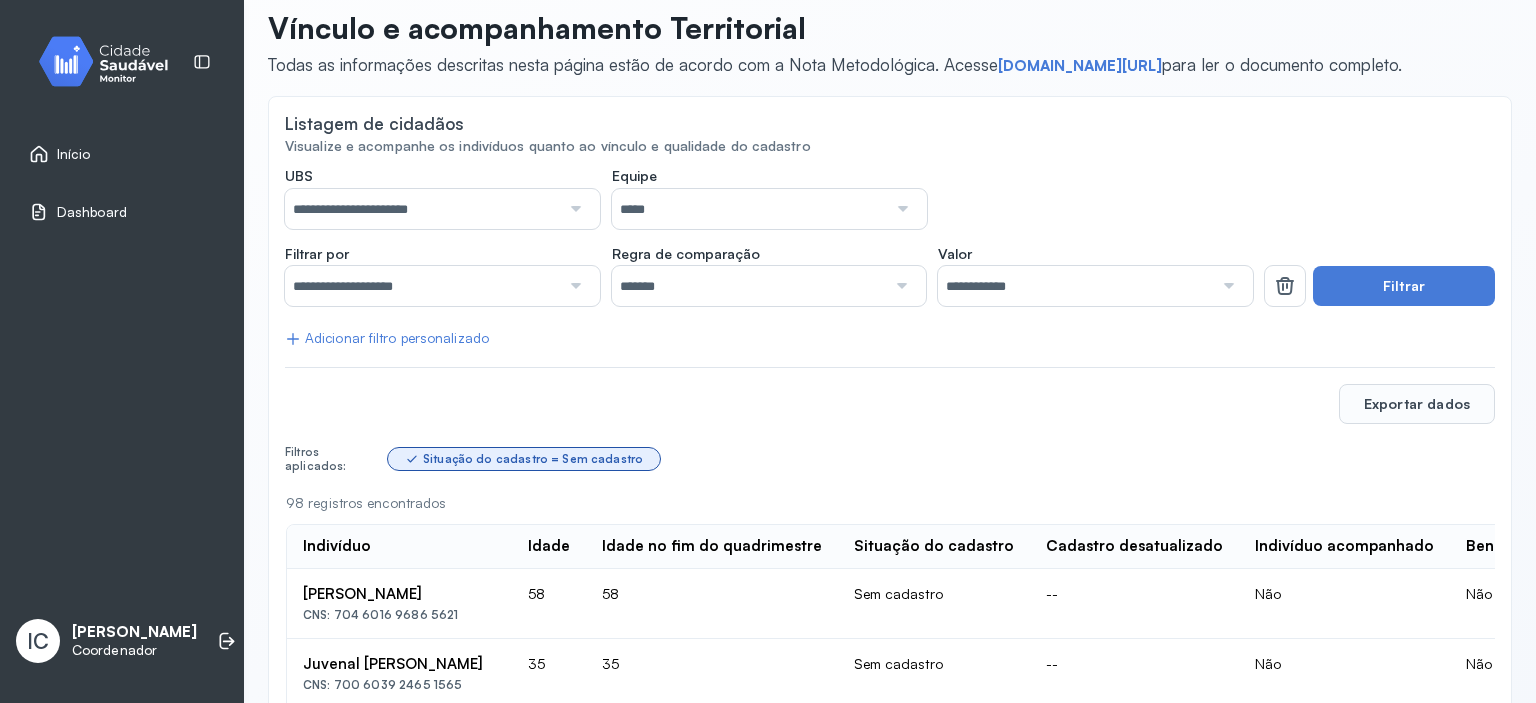 click on "**********" at bounding box center [420, 209] 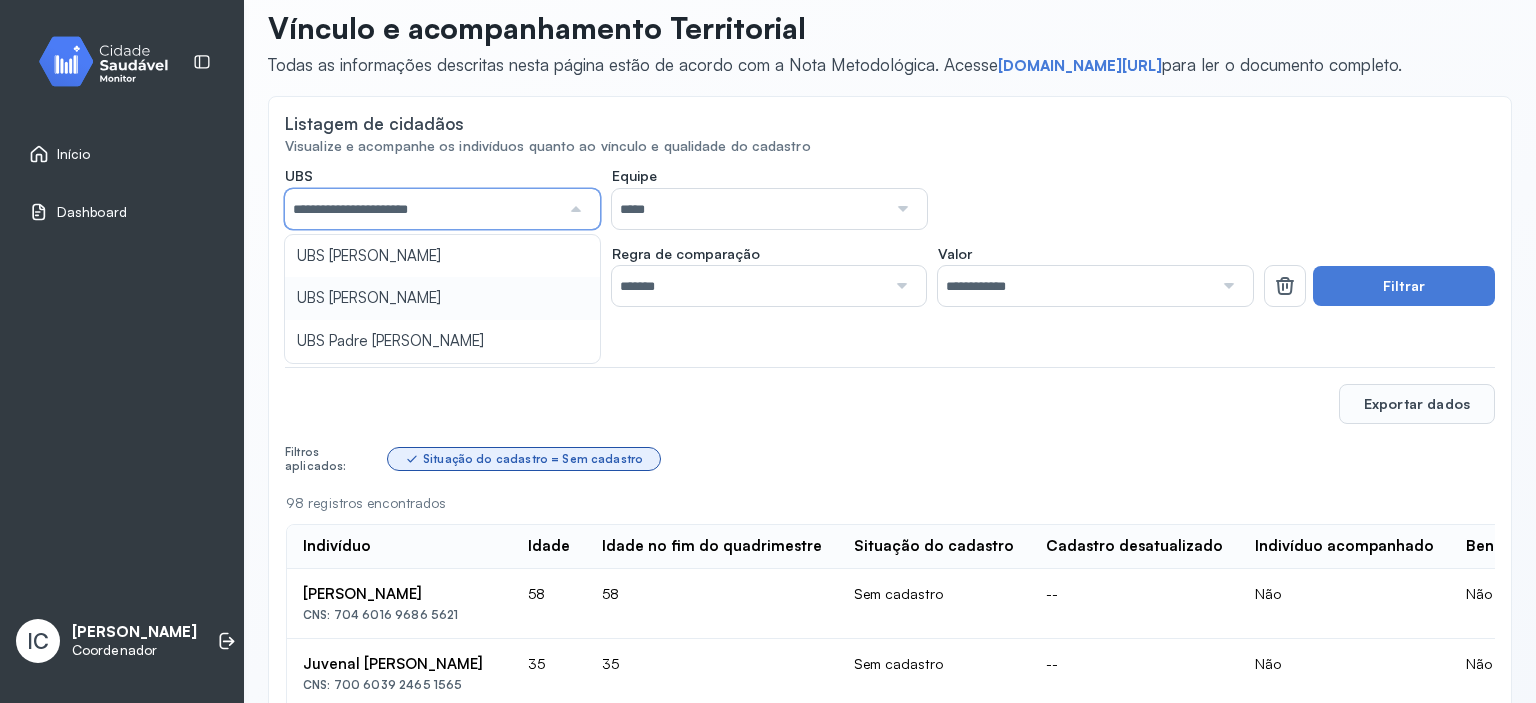 type on "**********" 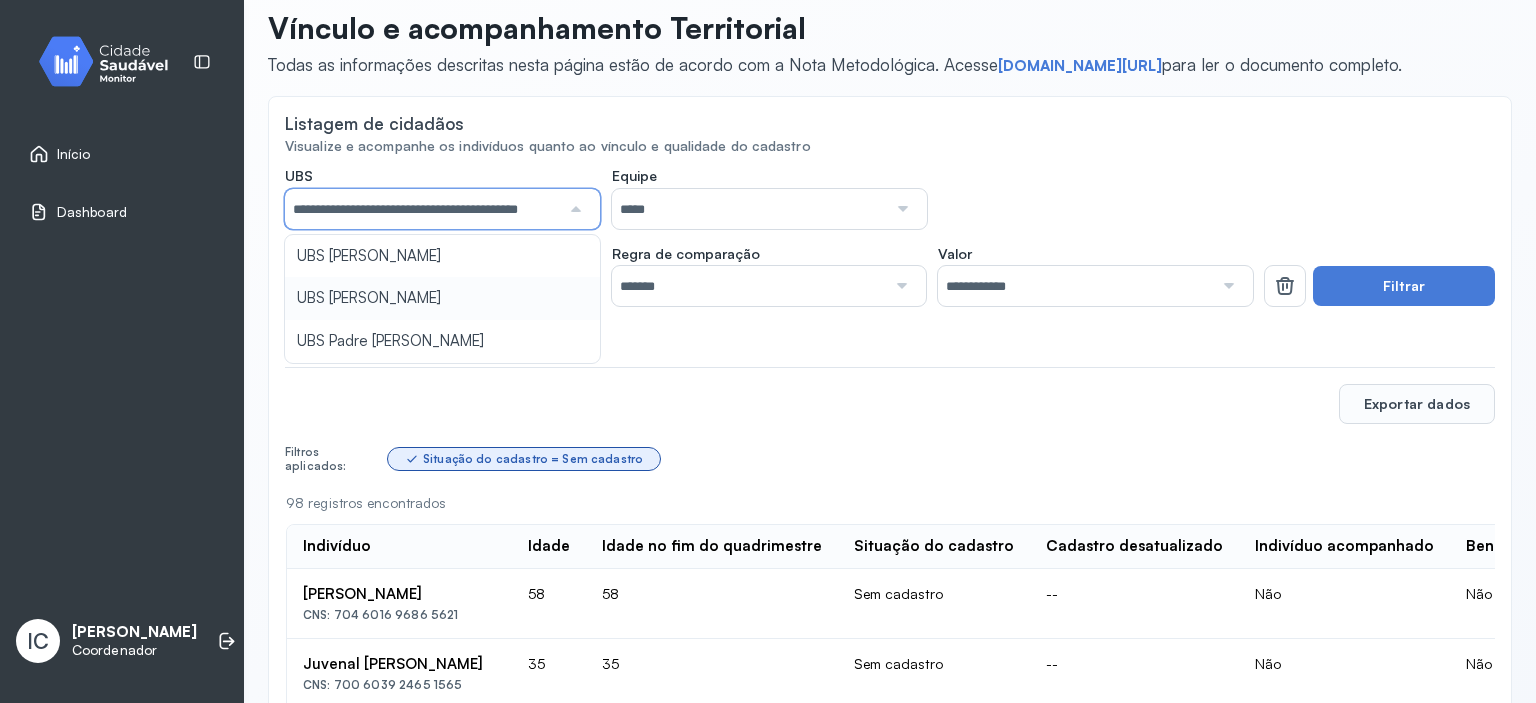 click on "**********" 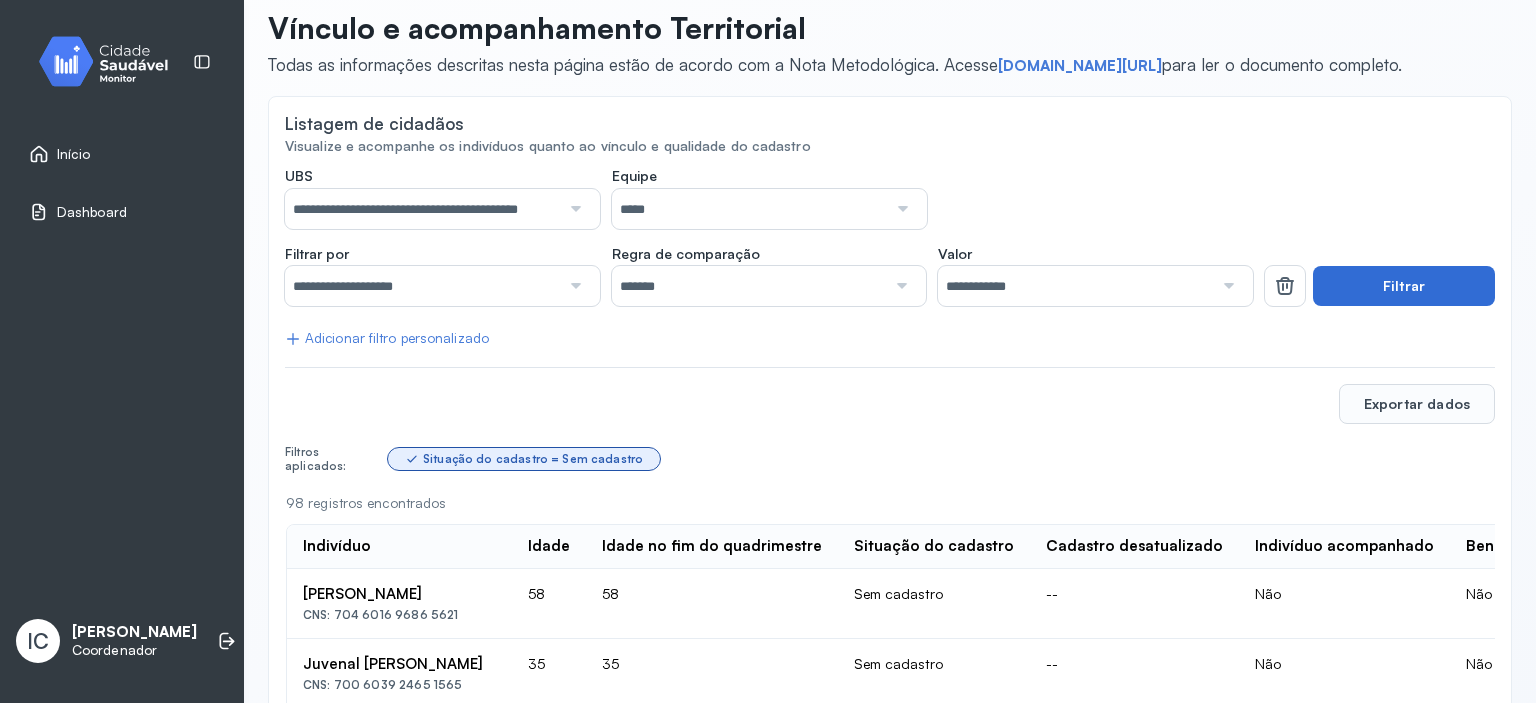 click on "Filtrar" at bounding box center [1404, 286] 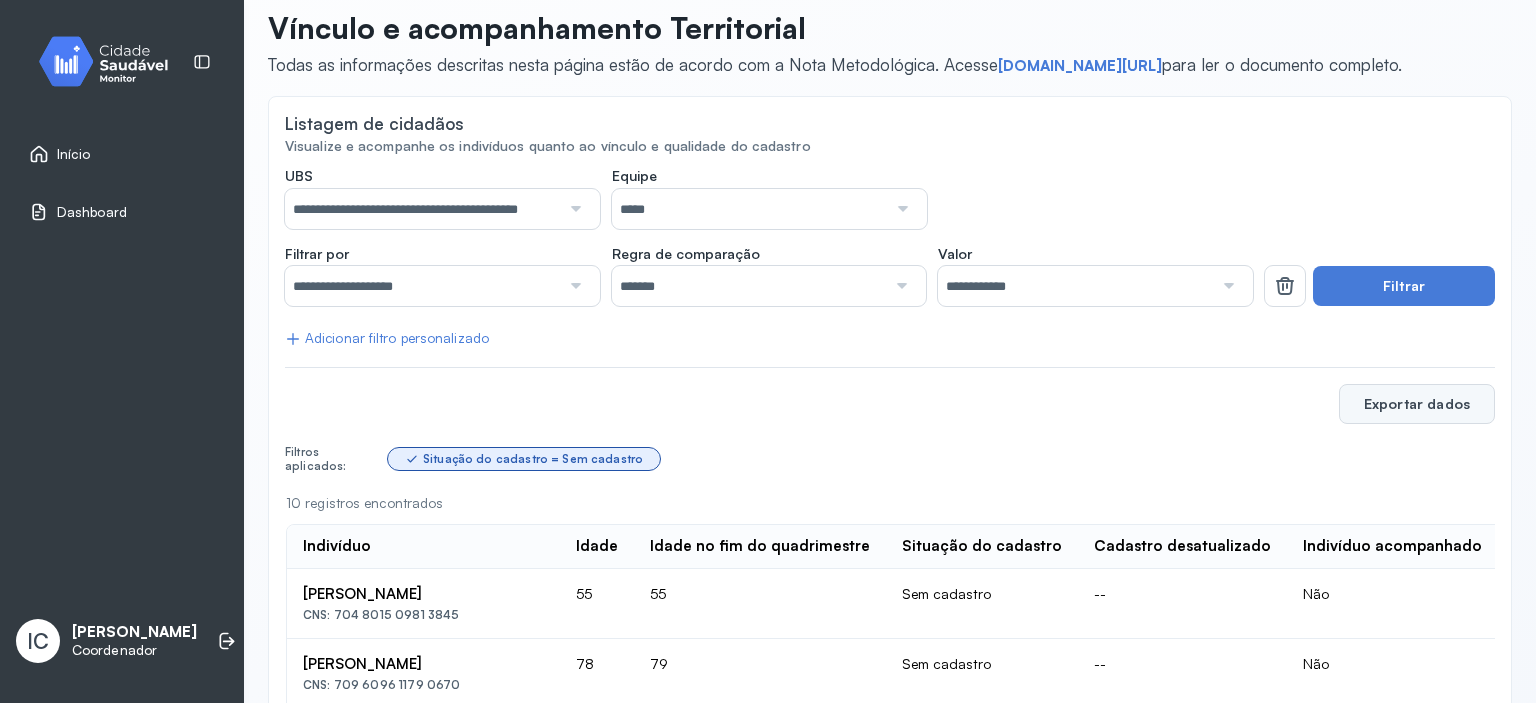 click on "Exportar dados" at bounding box center [1417, 404] 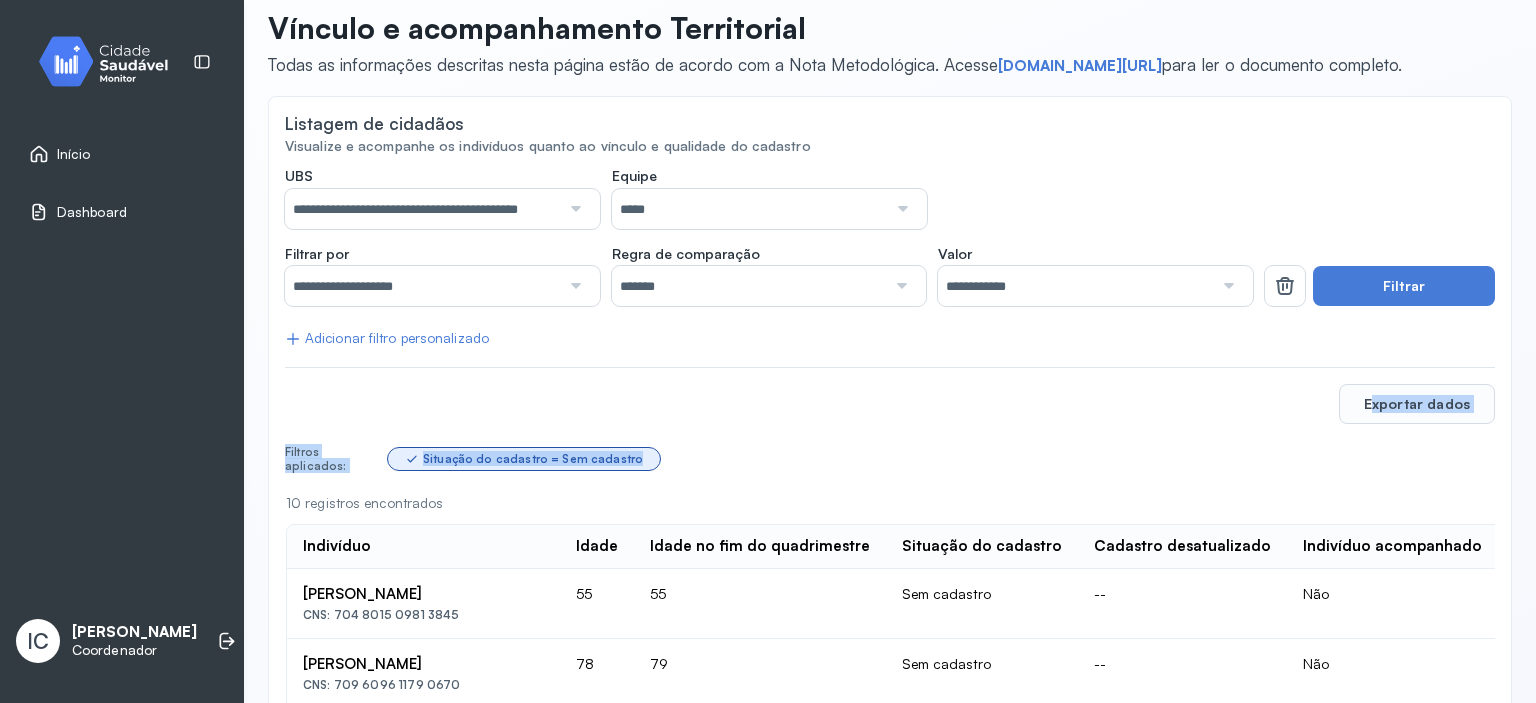 drag, startPoint x: 1004, startPoint y: 433, endPoint x: 1046, endPoint y: 391, distance: 59.39697 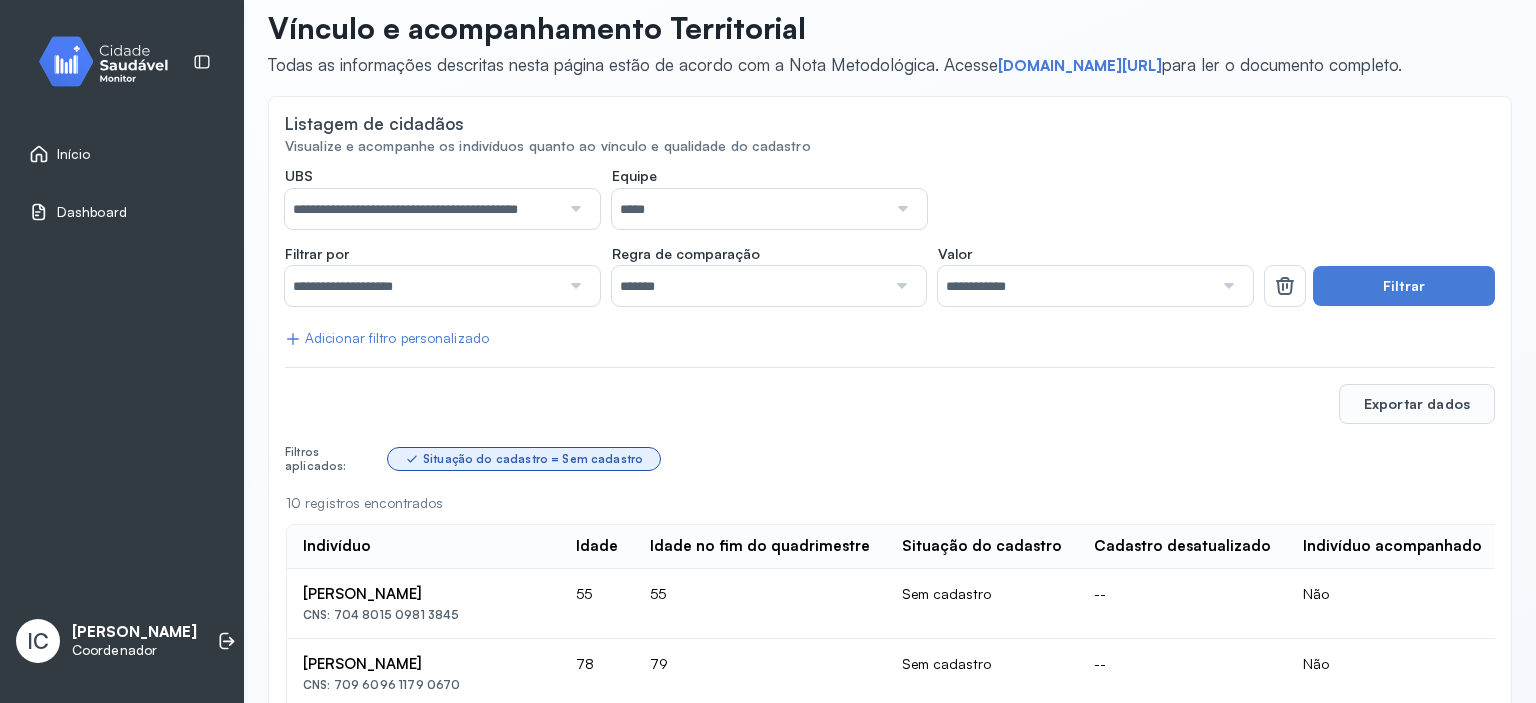 click on "**********" 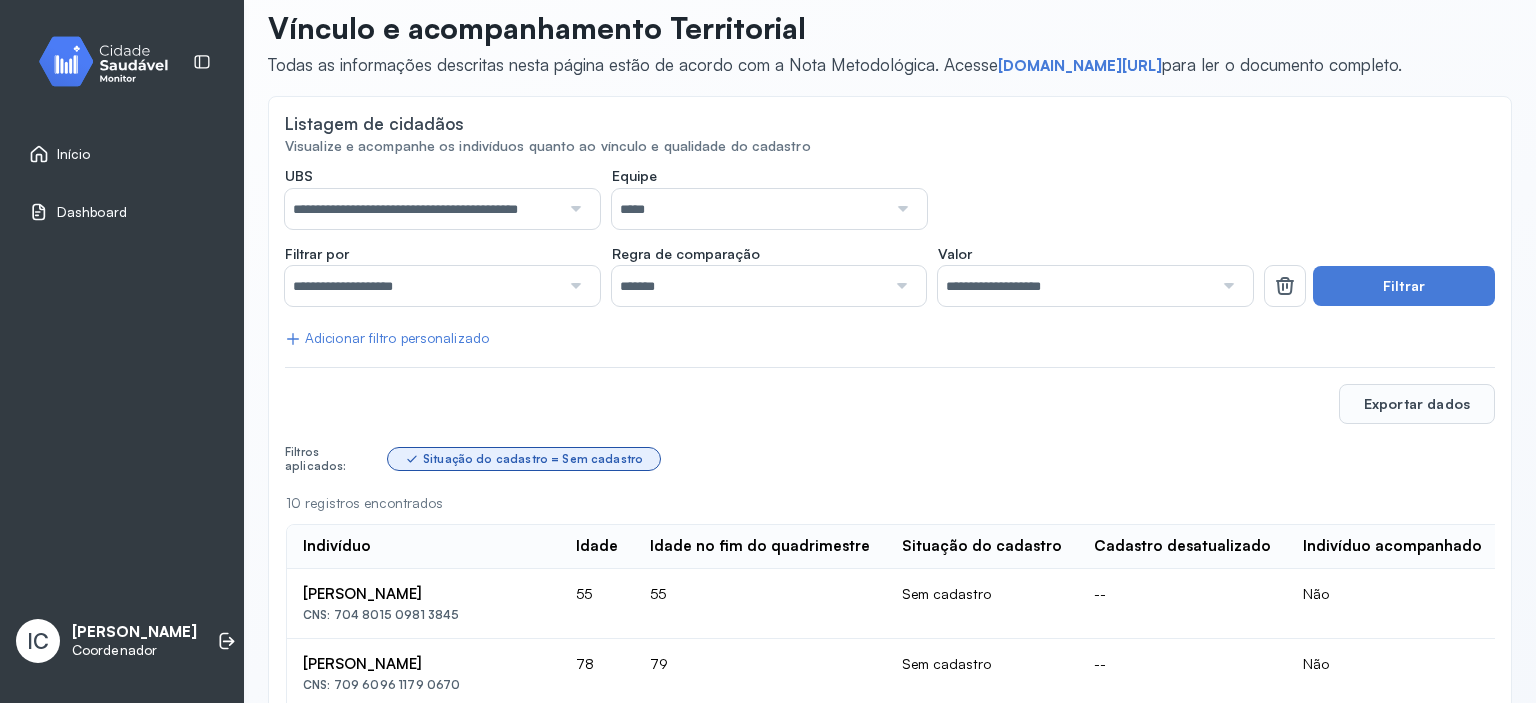 drag, startPoint x: 1056, startPoint y: 379, endPoint x: 1144, endPoint y: 362, distance: 89.62701 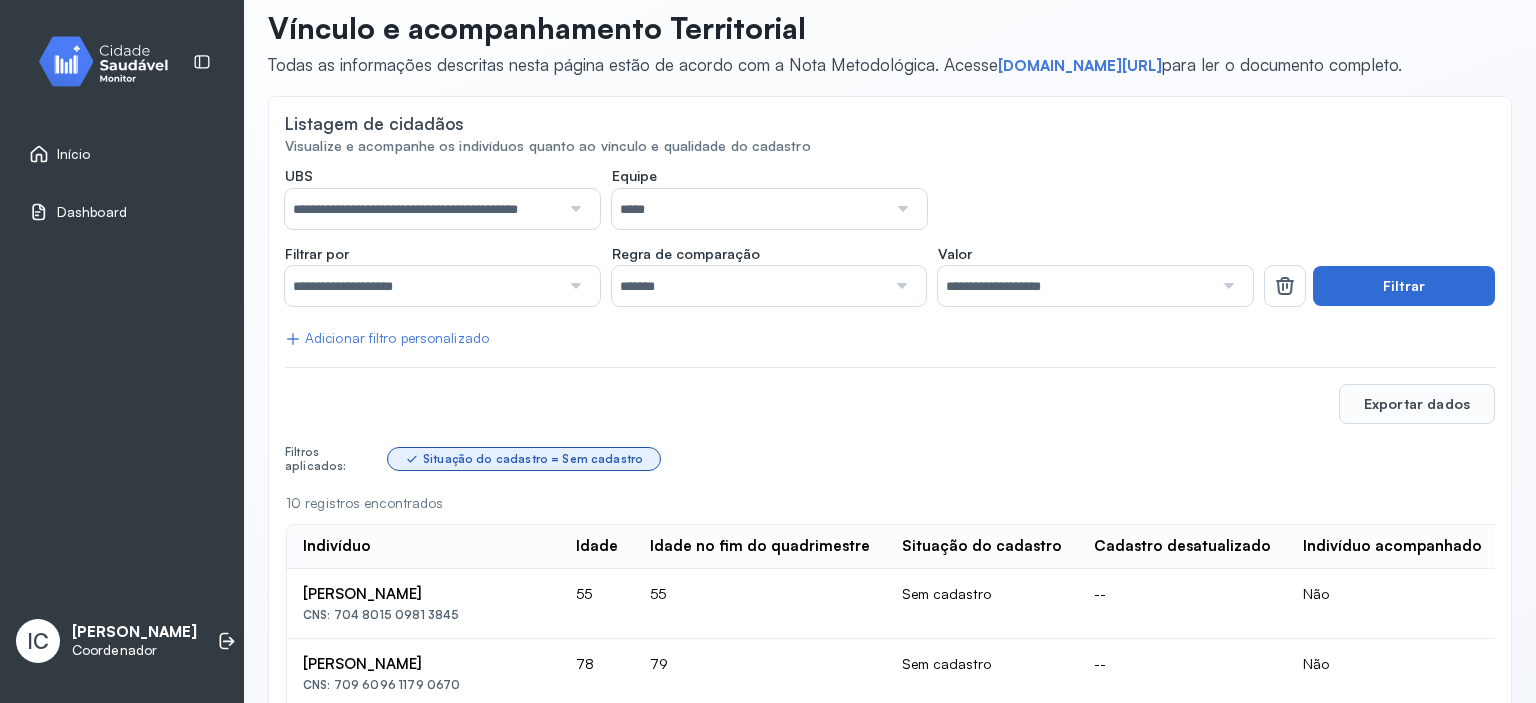 click on "Filtrar" at bounding box center [1404, 286] 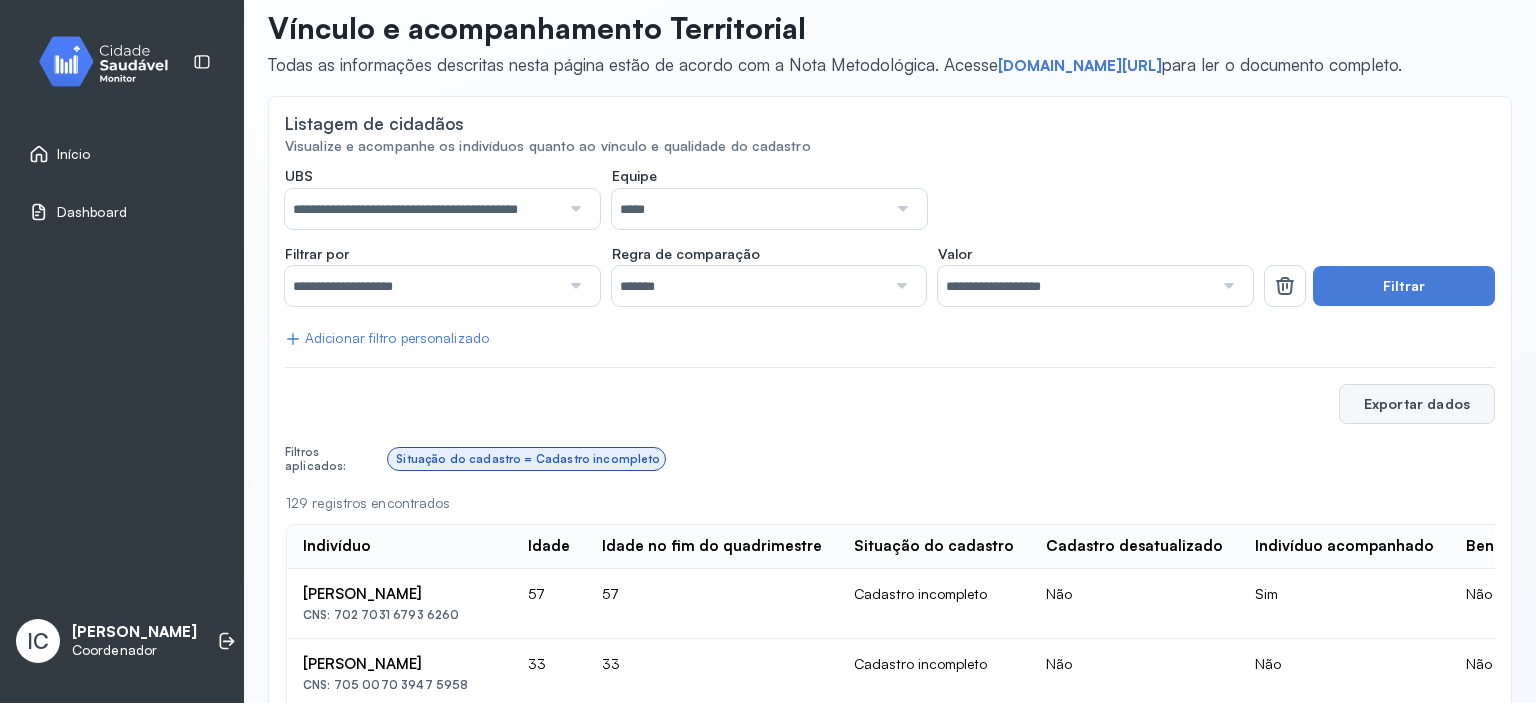 click on "Exportar dados" at bounding box center (1417, 404) 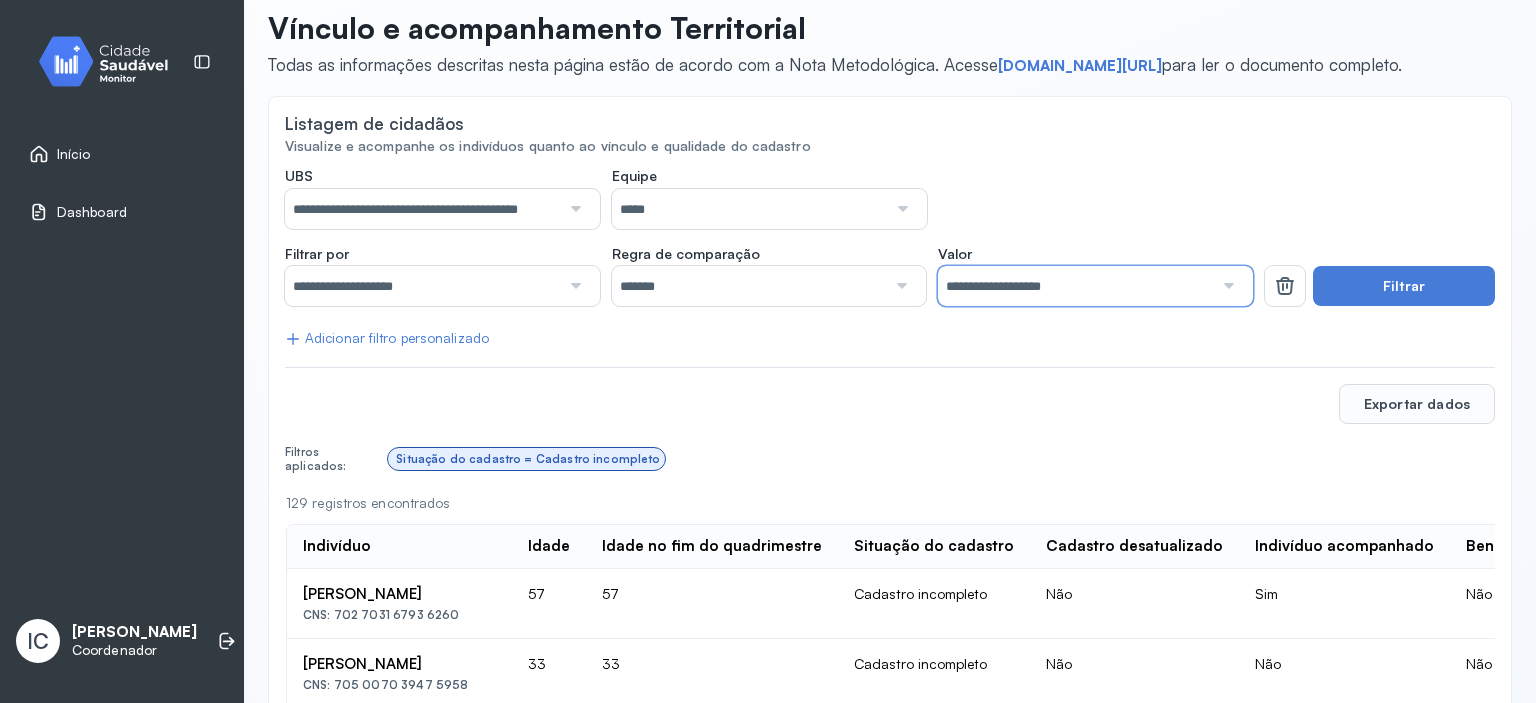 click on "**********" at bounding box center [1075, 286] 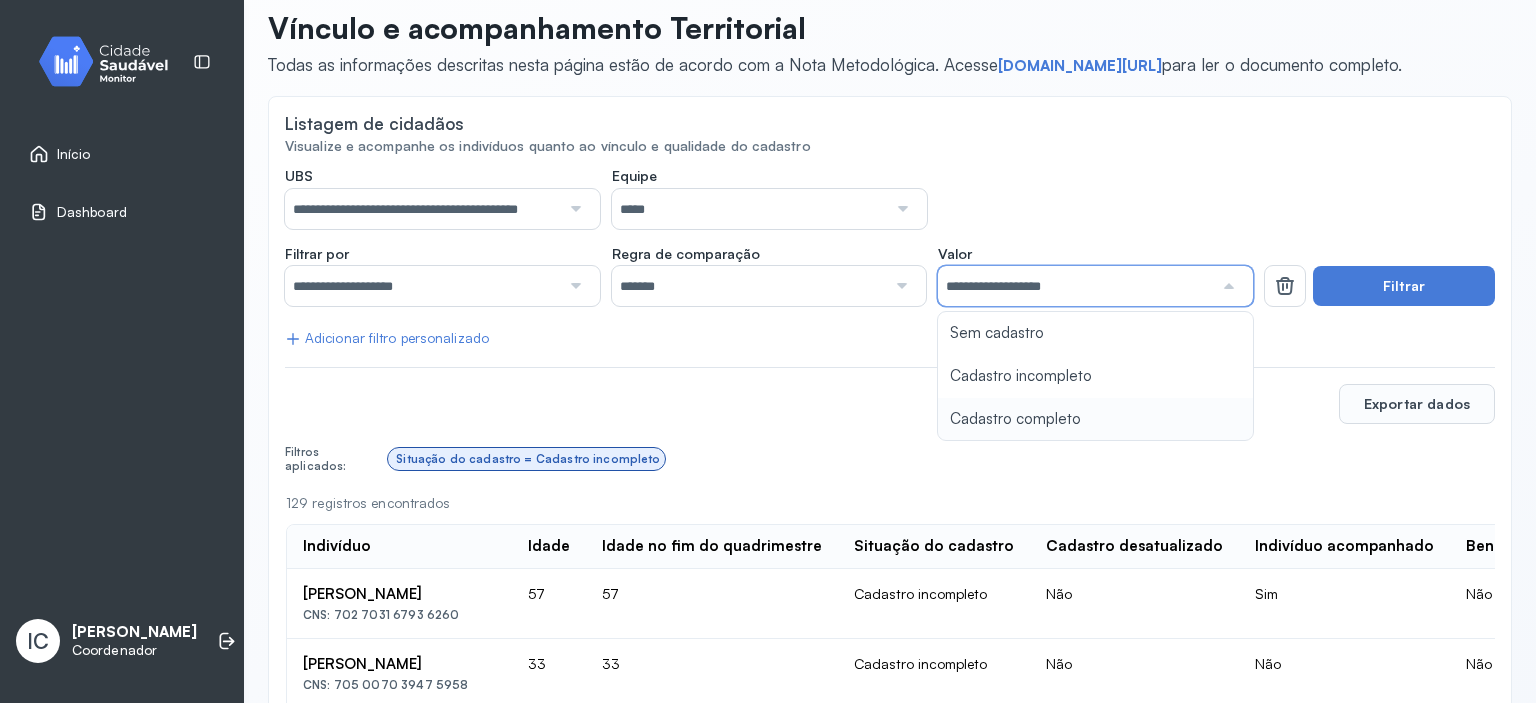 type on "**********" 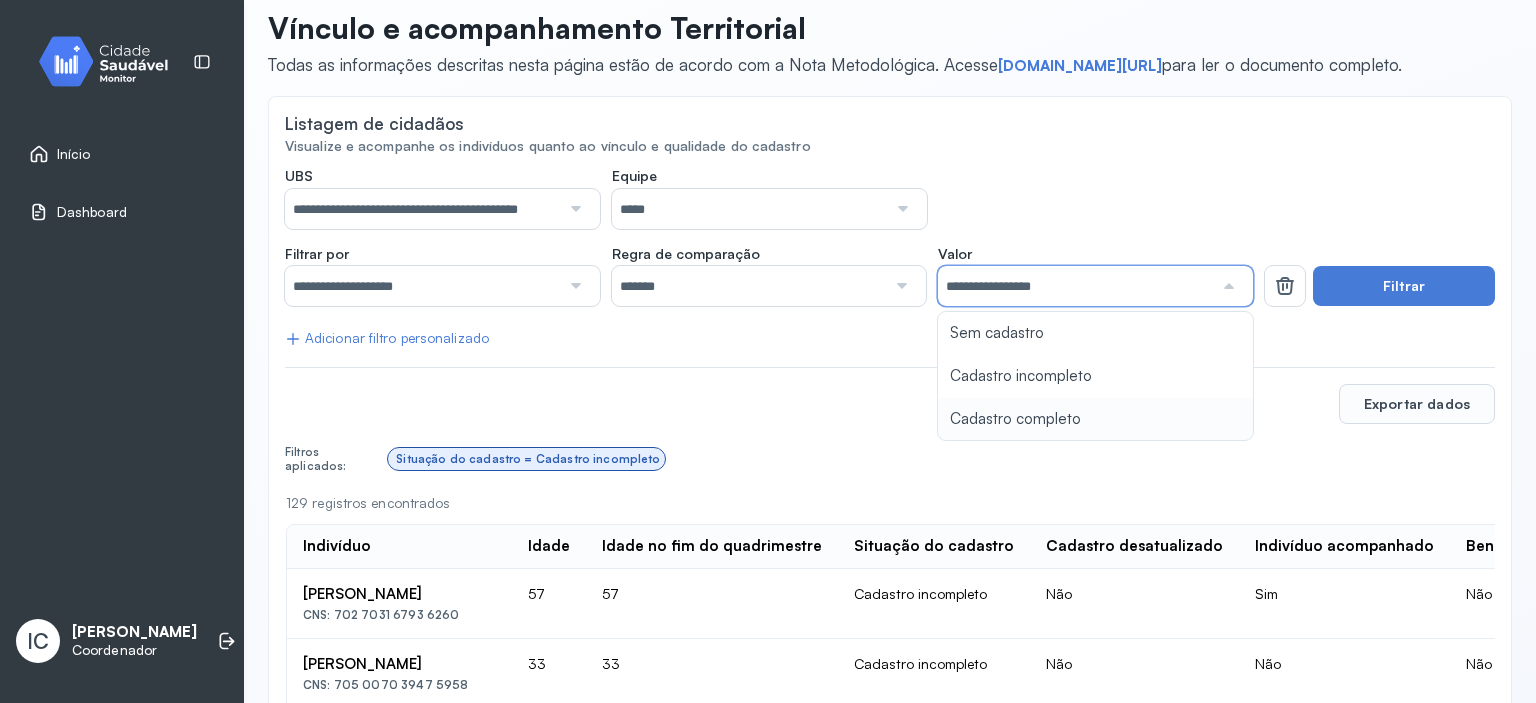click on "**********" 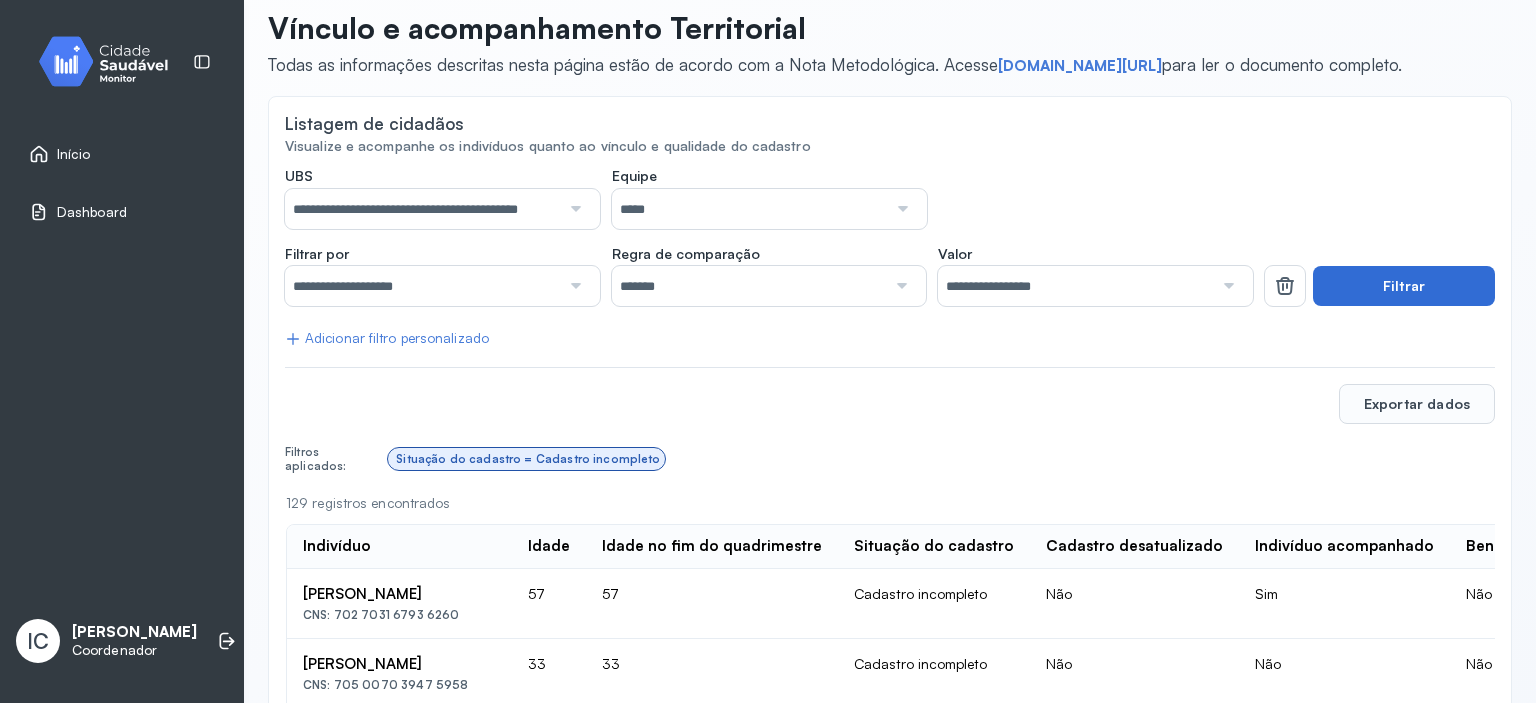 click on "Filtrar" at bounding box center (1404, 286) 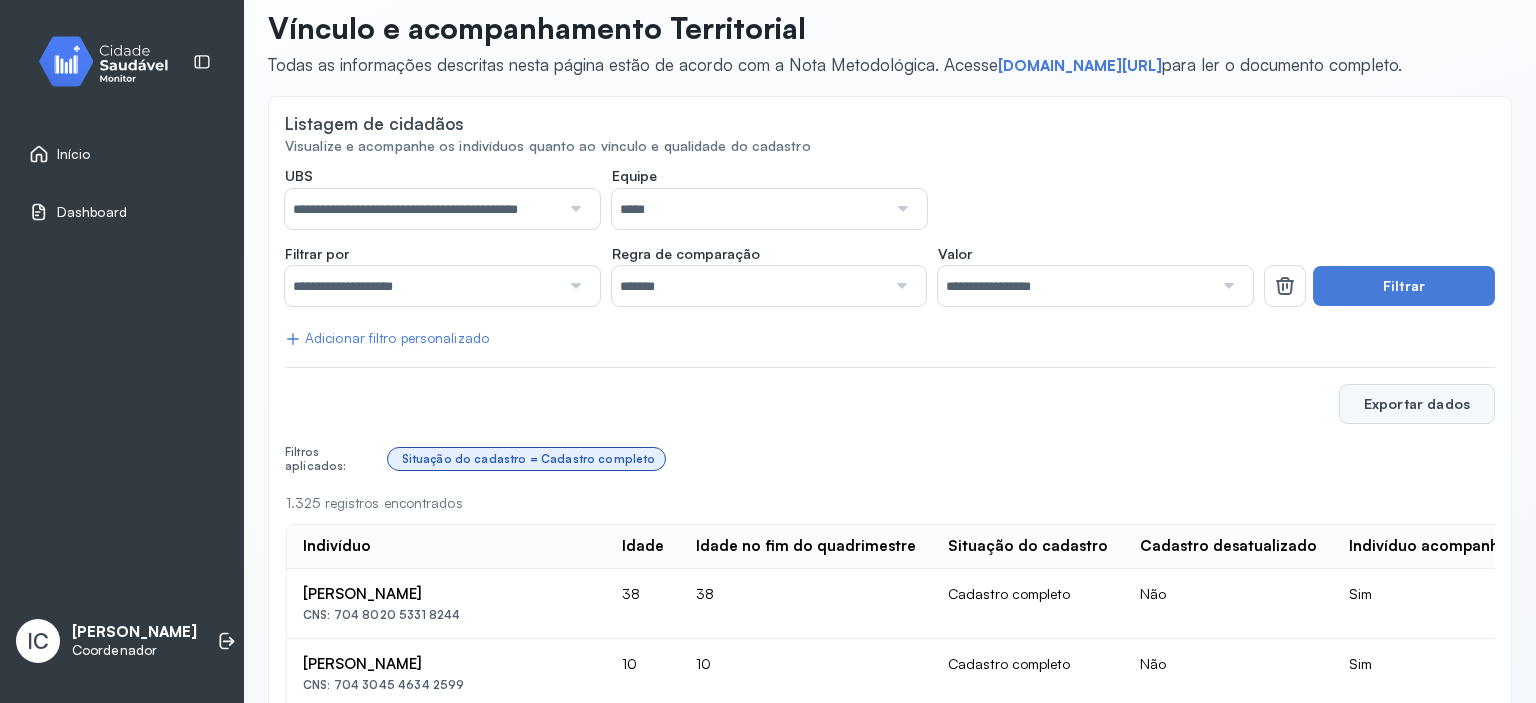 click on "Exportar dados" at bounding box center [1417, 404] 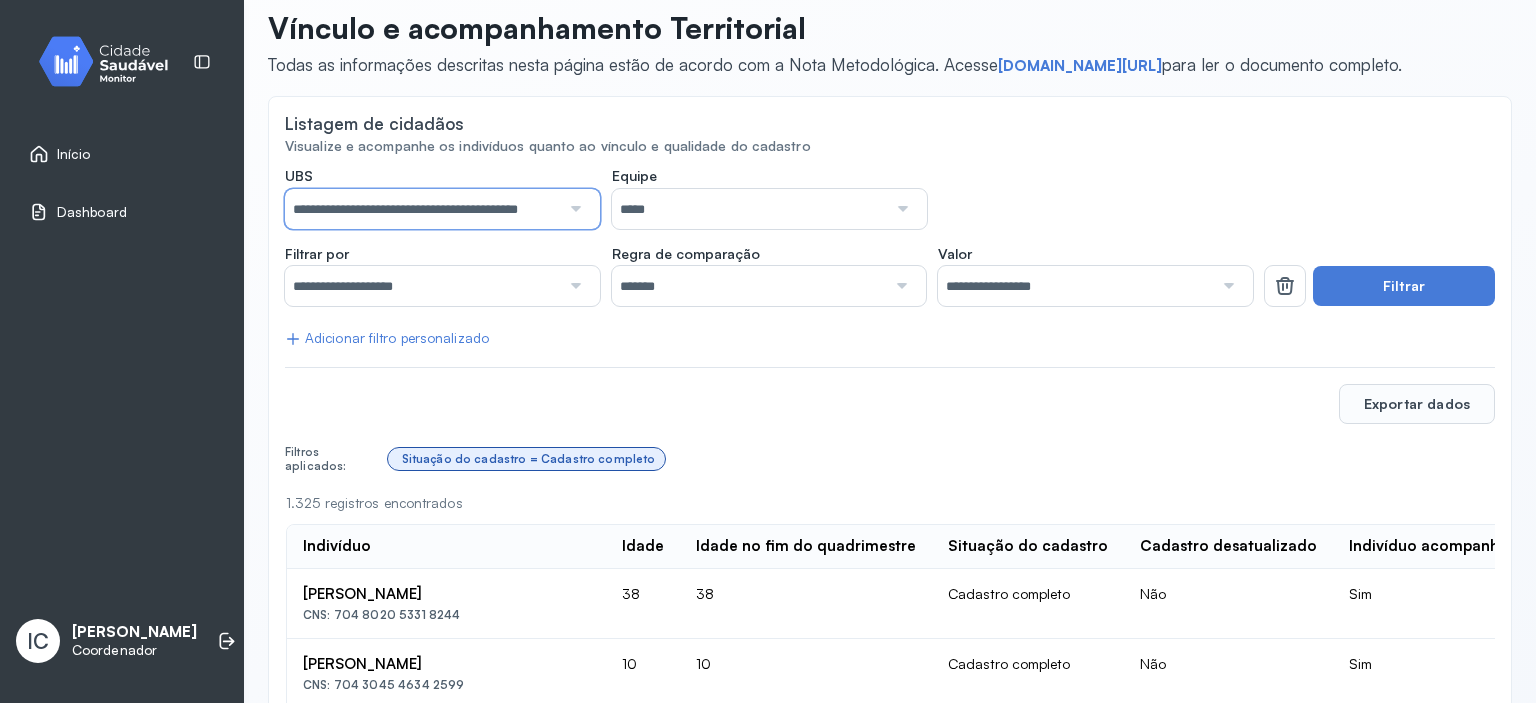 click on "**********" at bounding box center (420, 209) 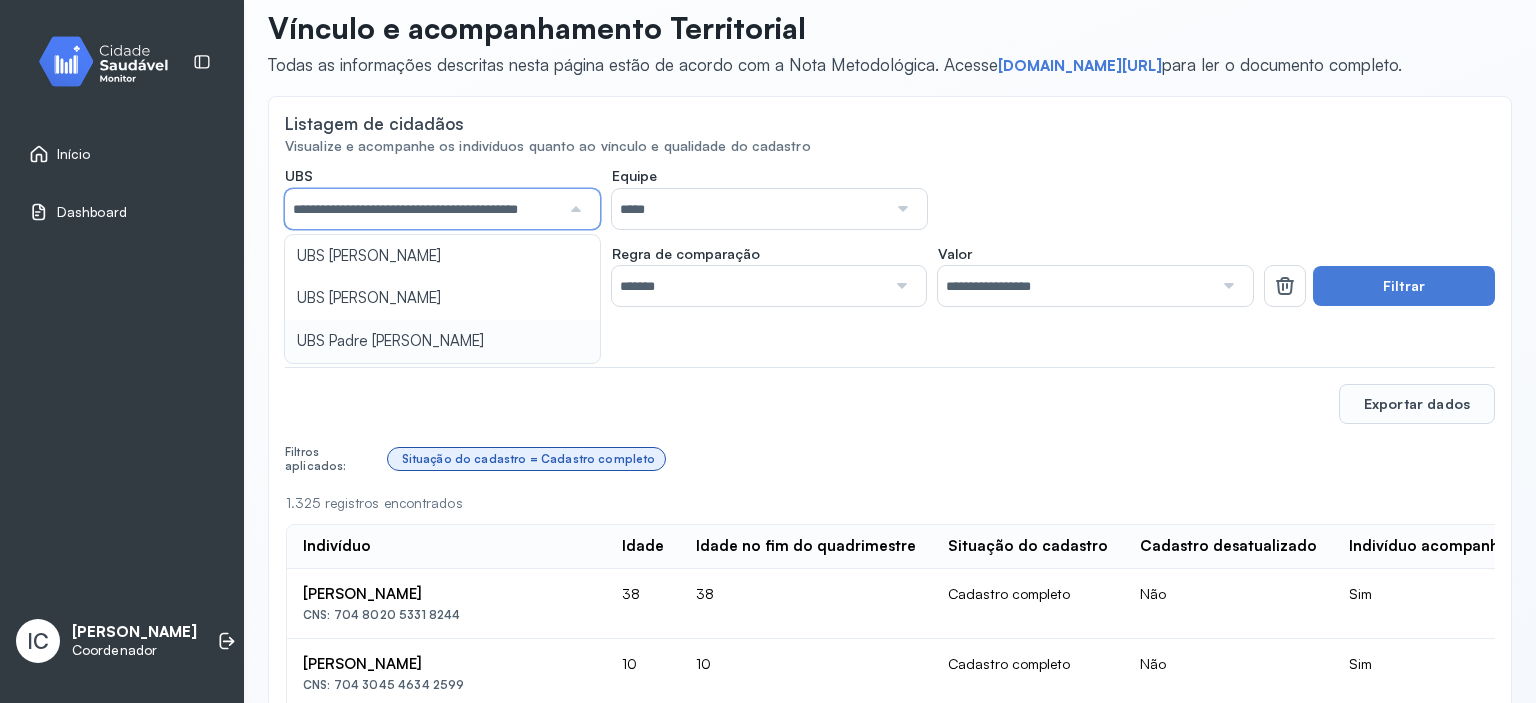 type on "**********" 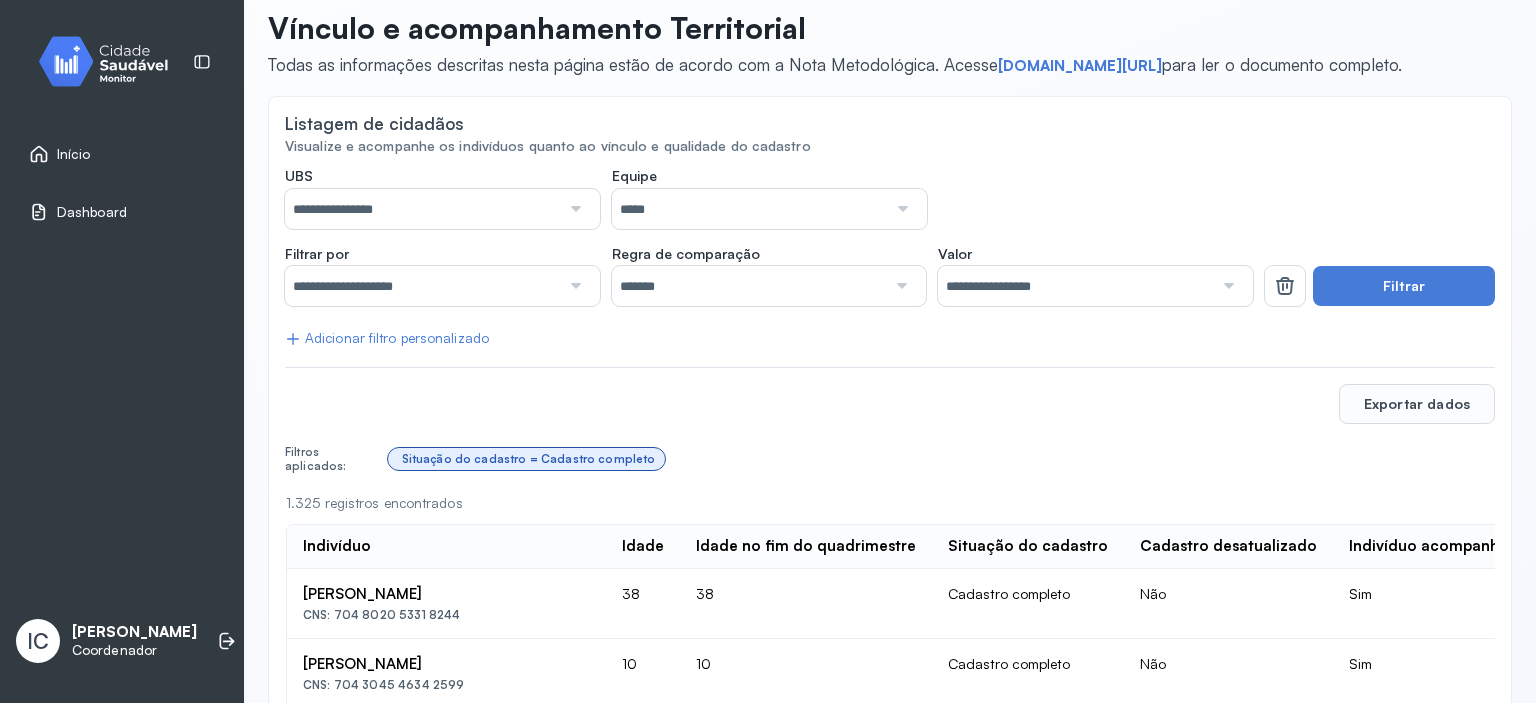 click on "**********" 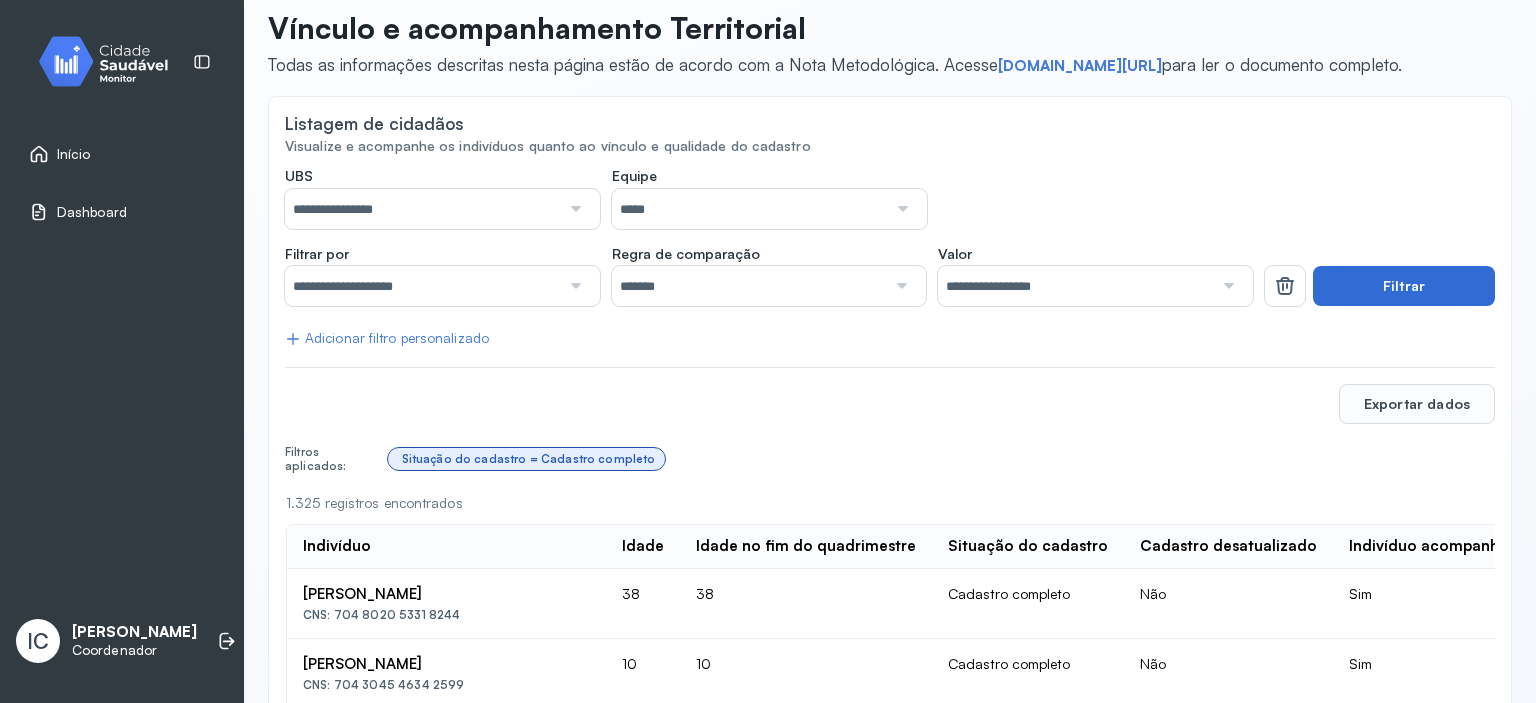 click on "Filtrar" at bounding box center [1404, 286] 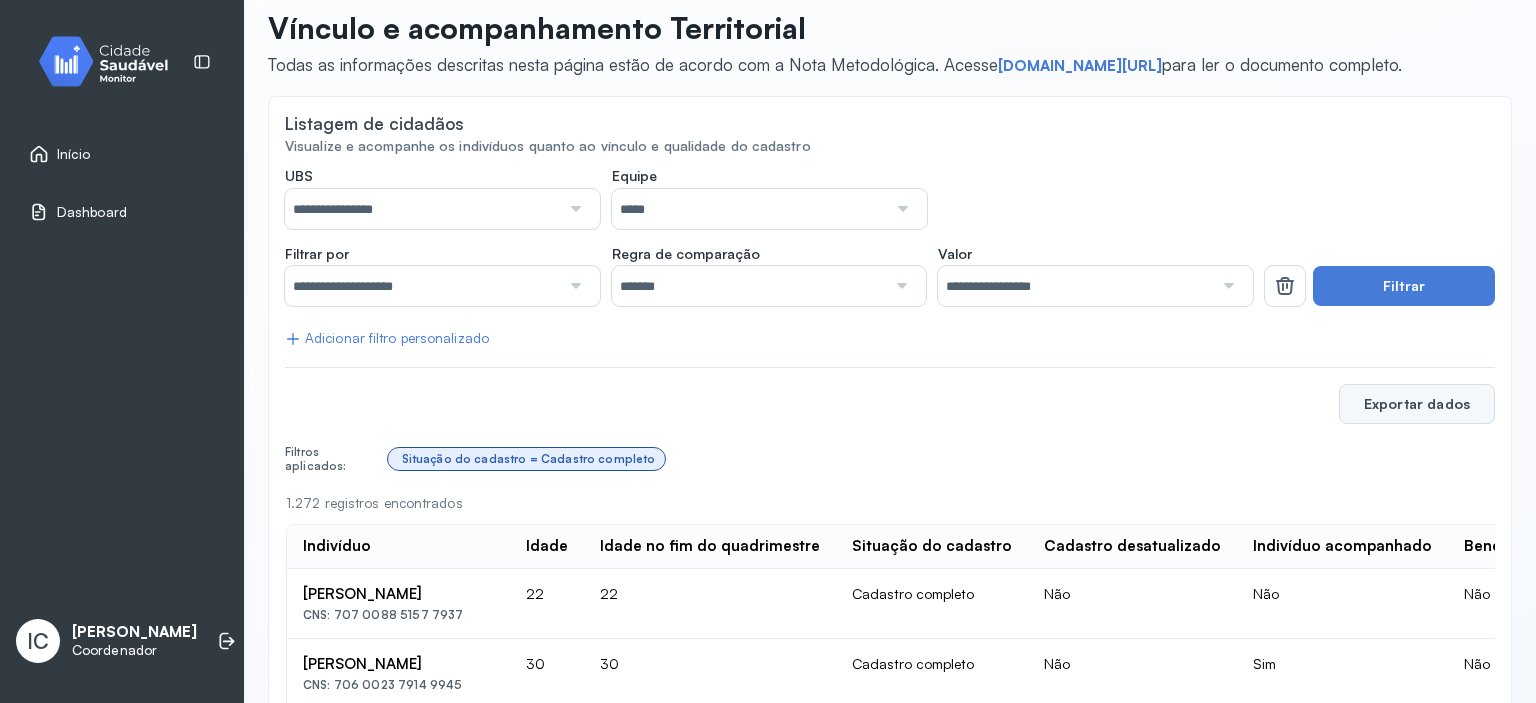 click on "Exportar dados" at bounding box center [1417, 404] 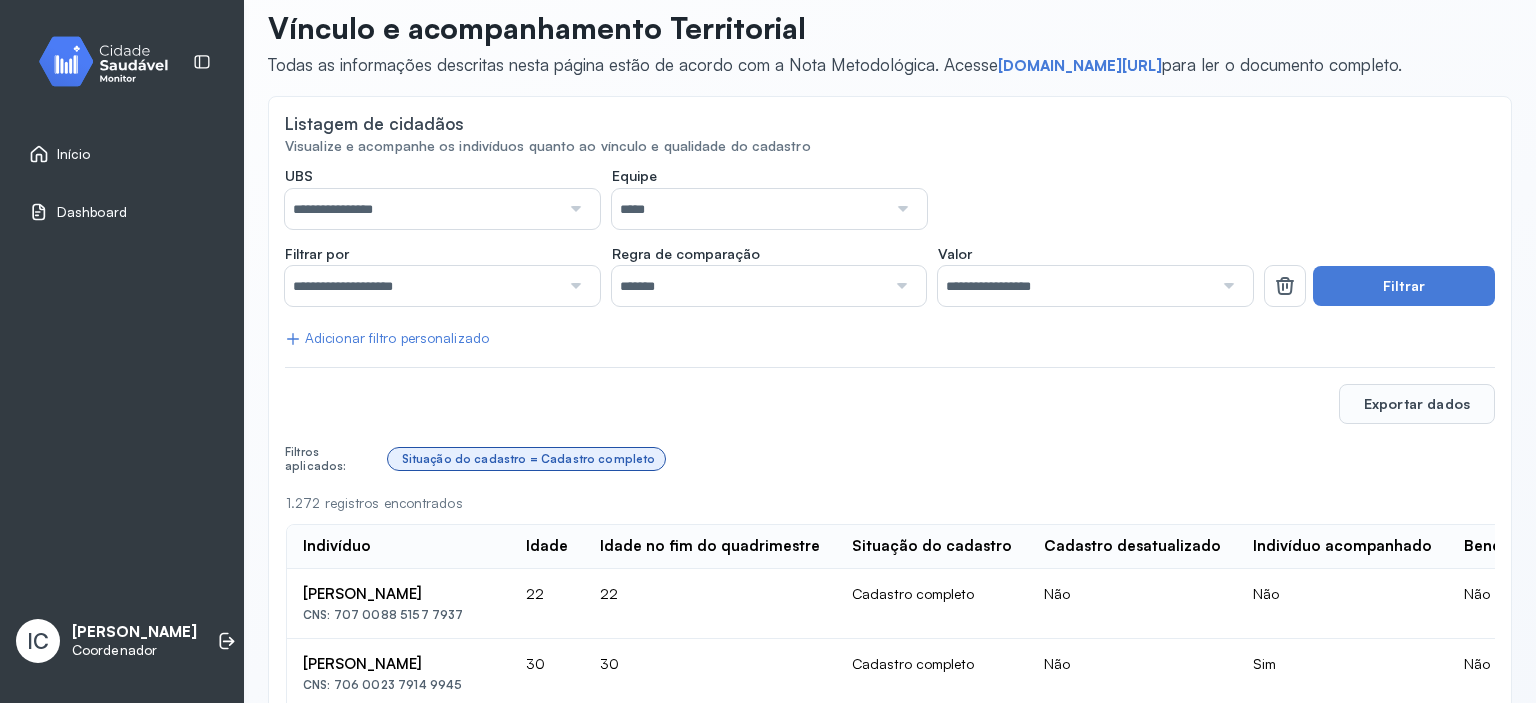click on "**********" at bounding box center (1075, 286) 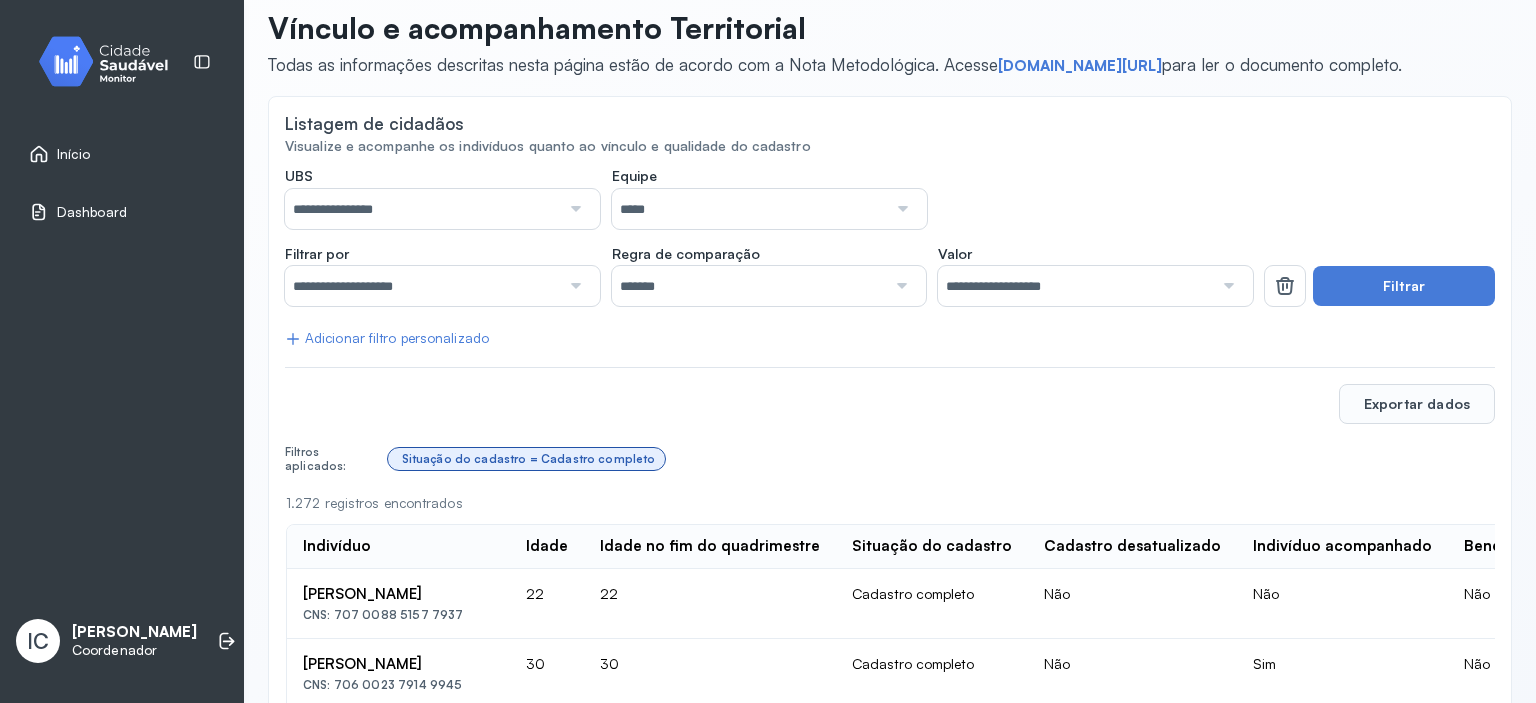 click on "**********" 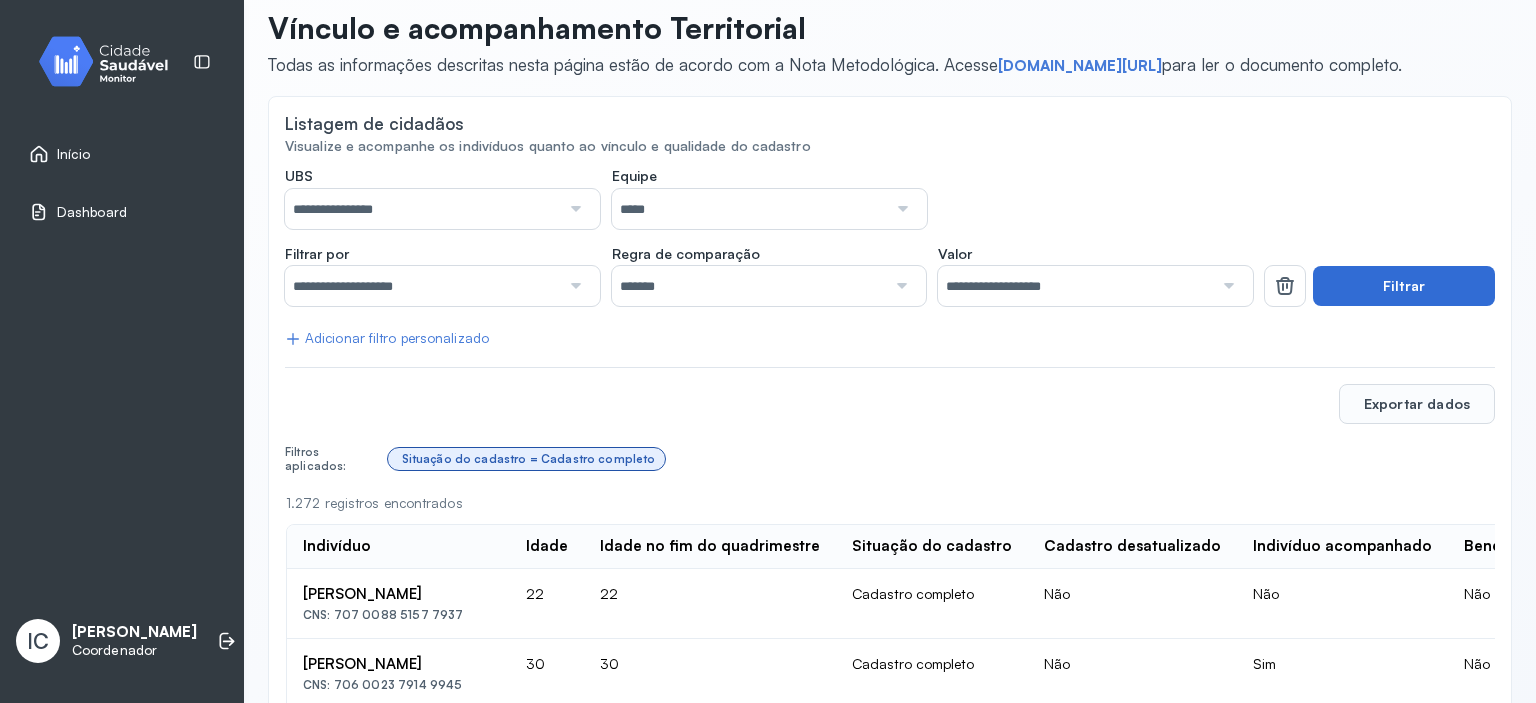 click on "Filtrar" at bounding box center (1404, 286) 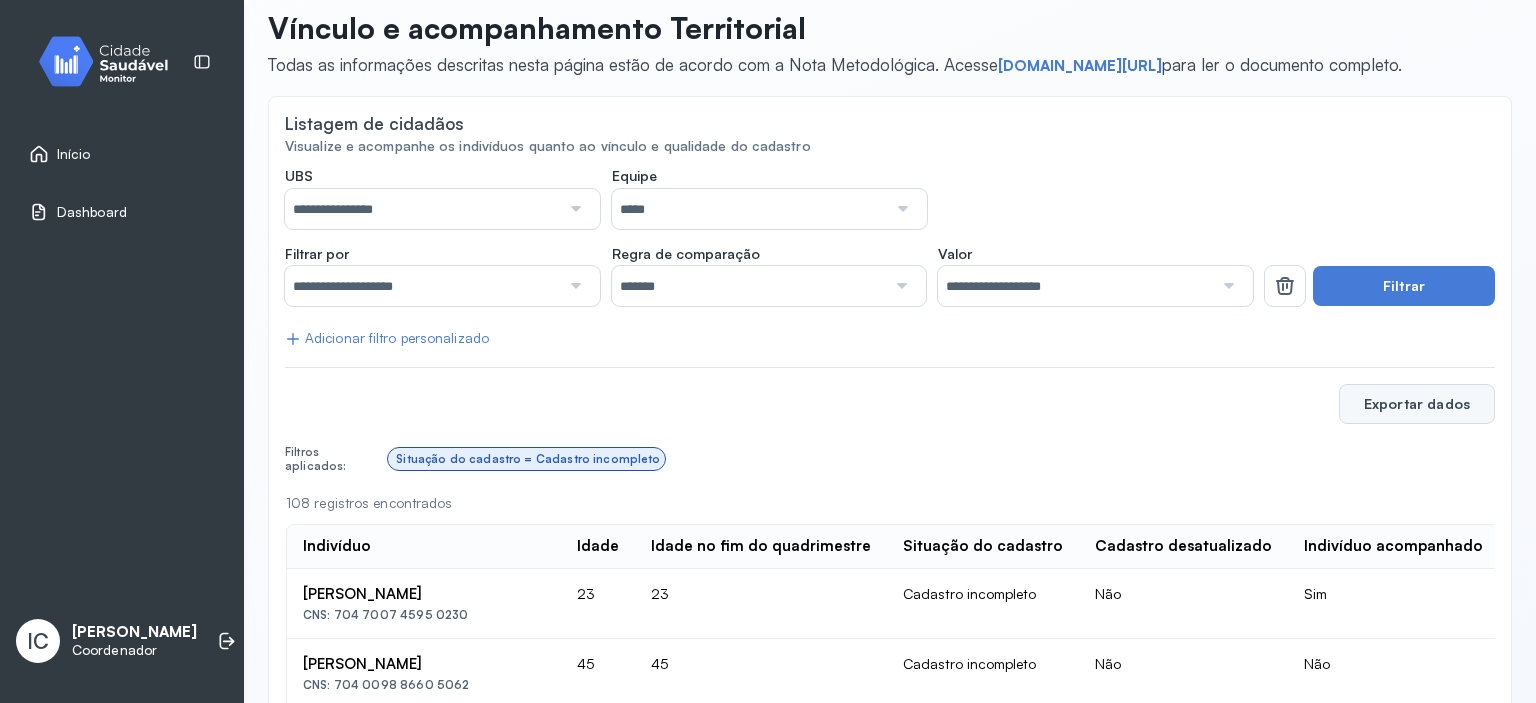 click on "Exportar dados" at bounding box center [1417, 404] 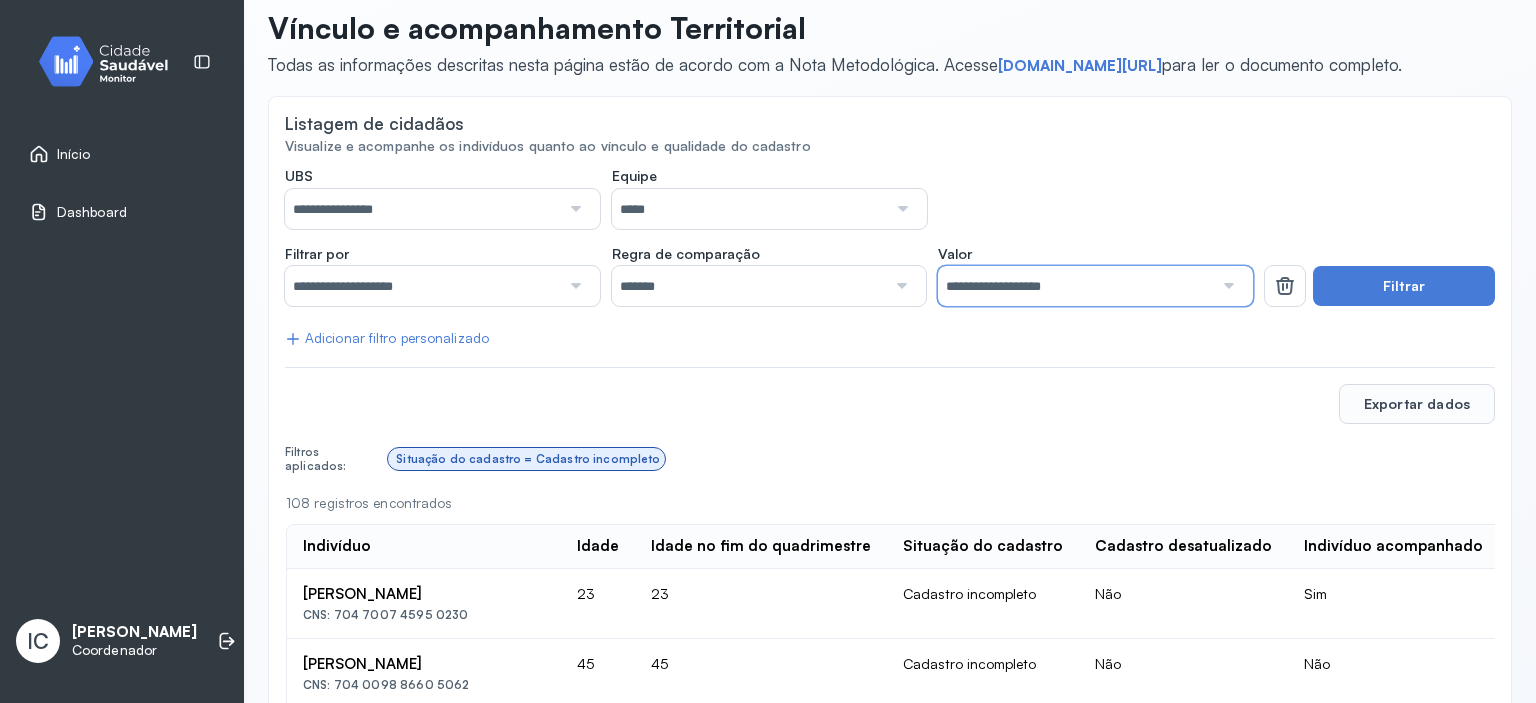 click on "**********" at bounding box center [1075, 286] 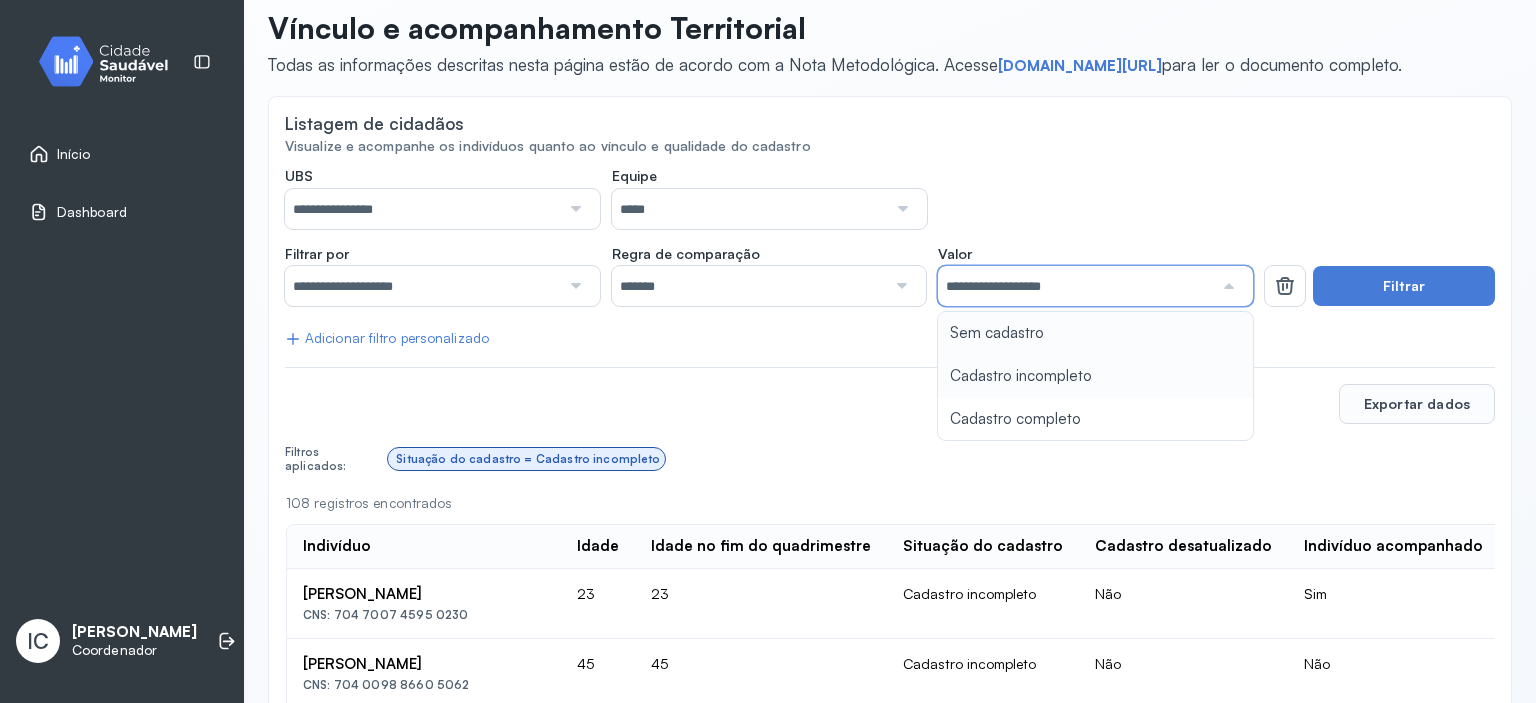type on "**********" 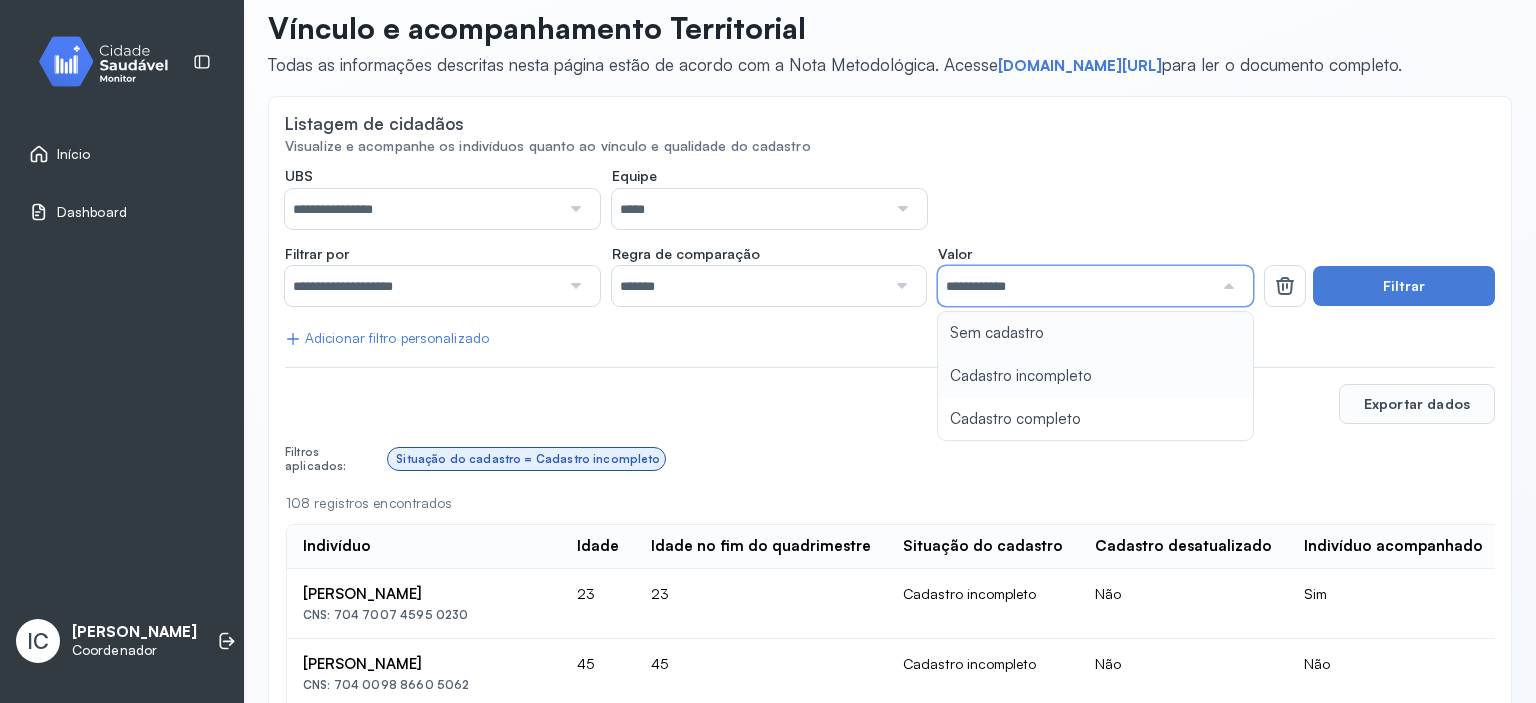 click on "**********" 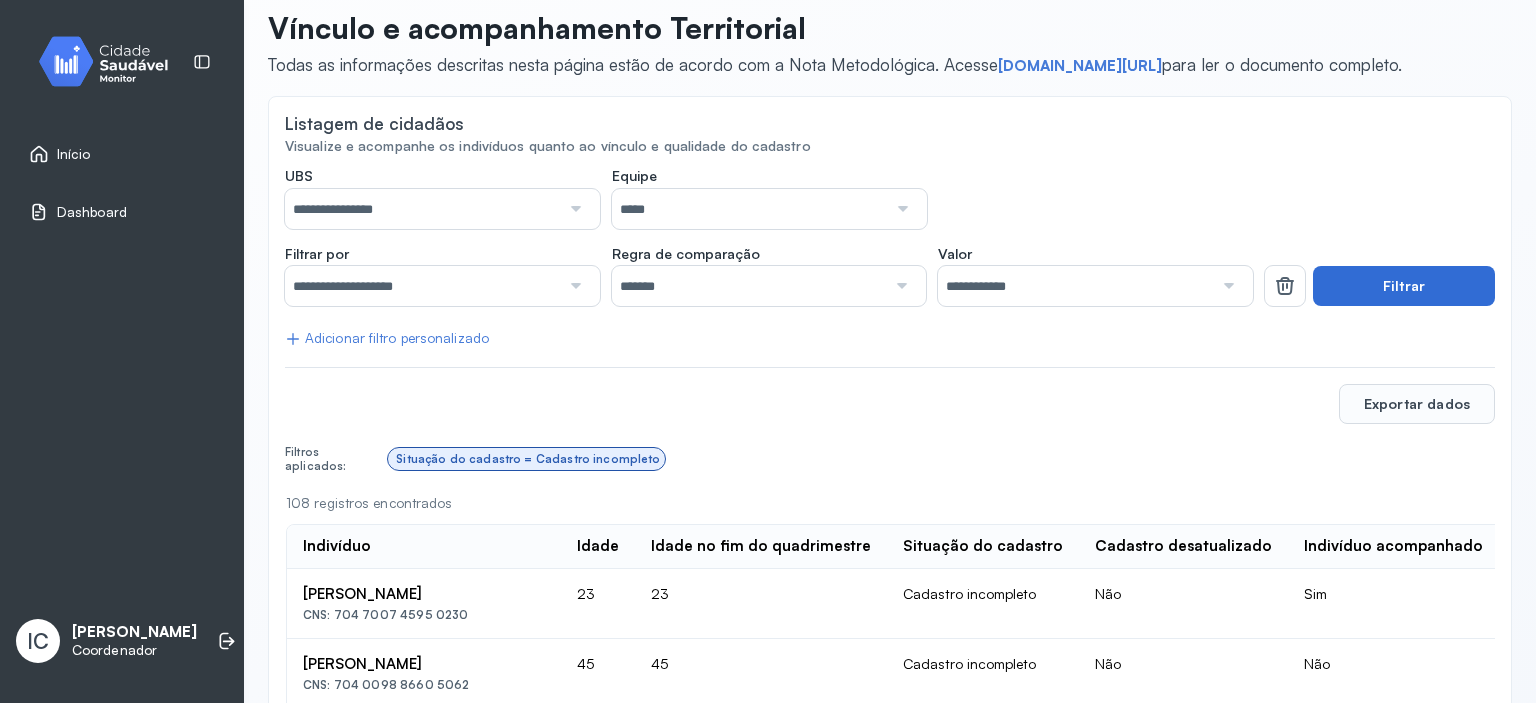 click on "Filtrar" at bounding box center [1404, 286] 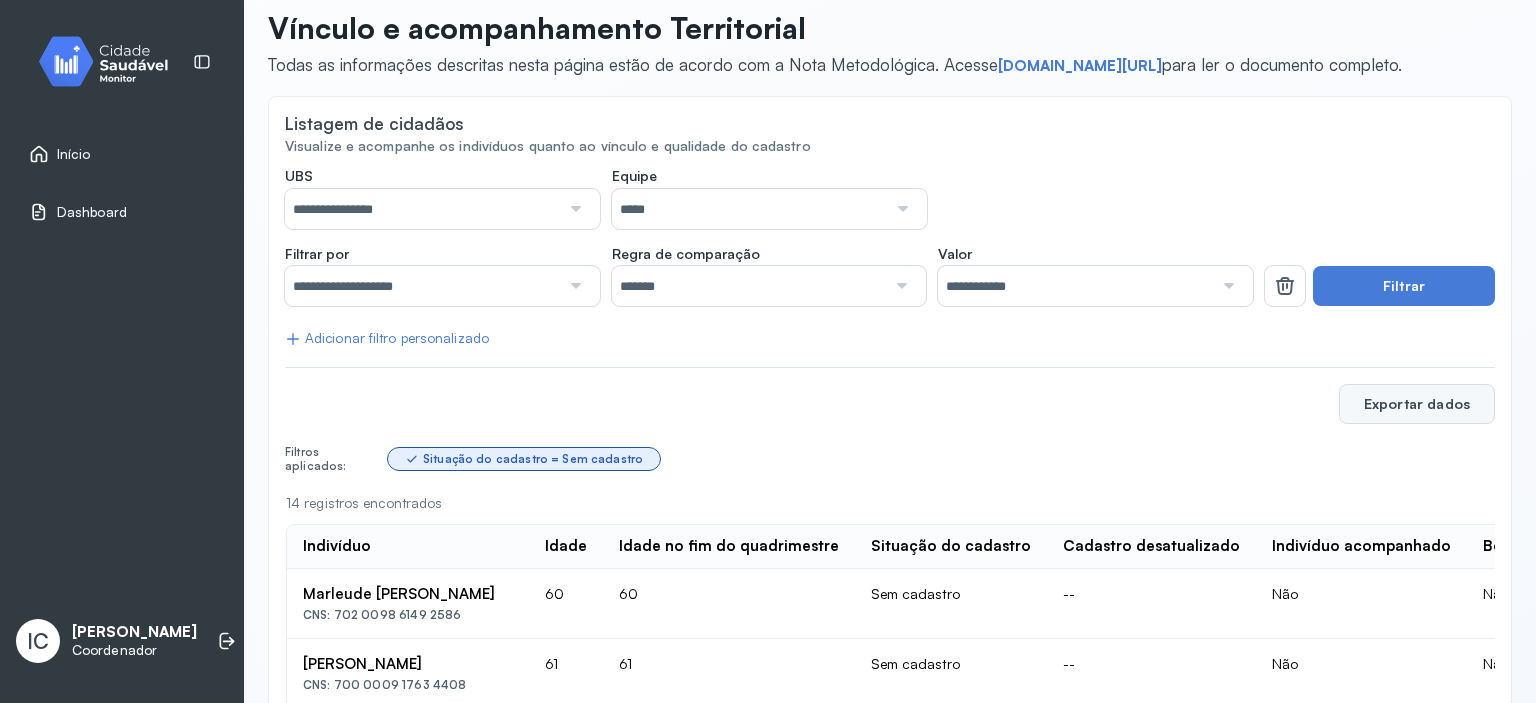 click on "Exportar dados" at bounding box center (1417, 404) 